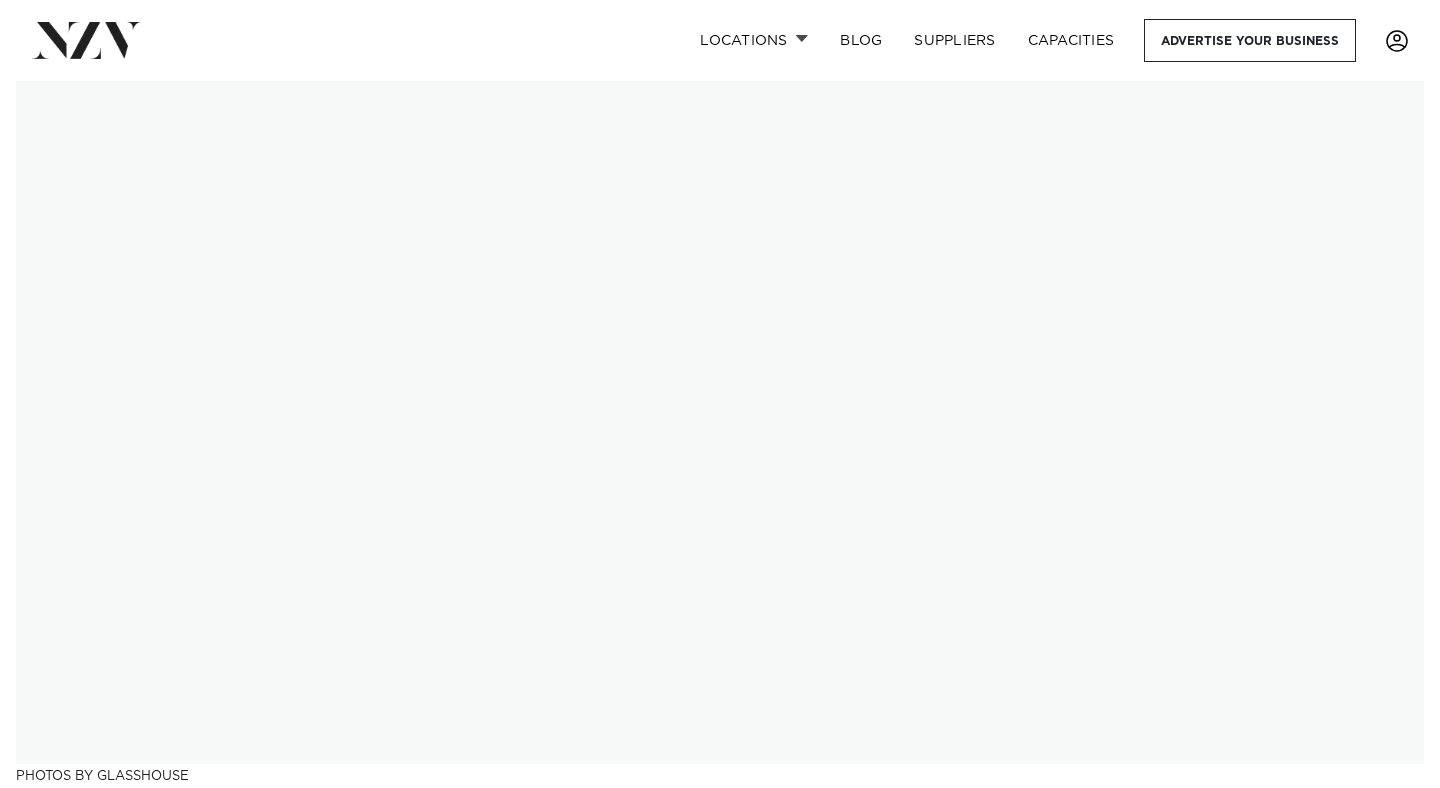 scroll, scrollTop: 0, scrollLeft: 0, axis: both 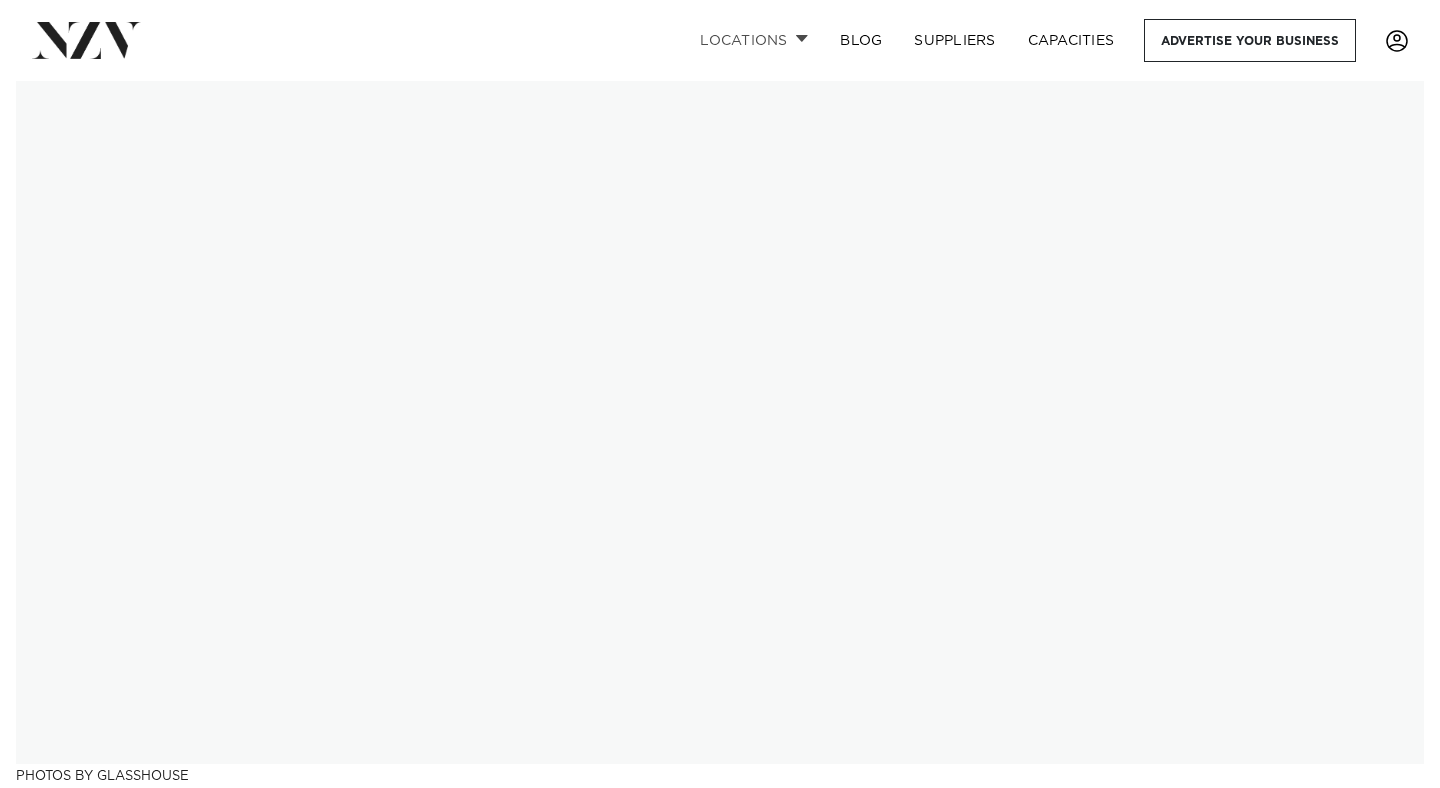 click on "Locations" at bounding box center [754, 40] 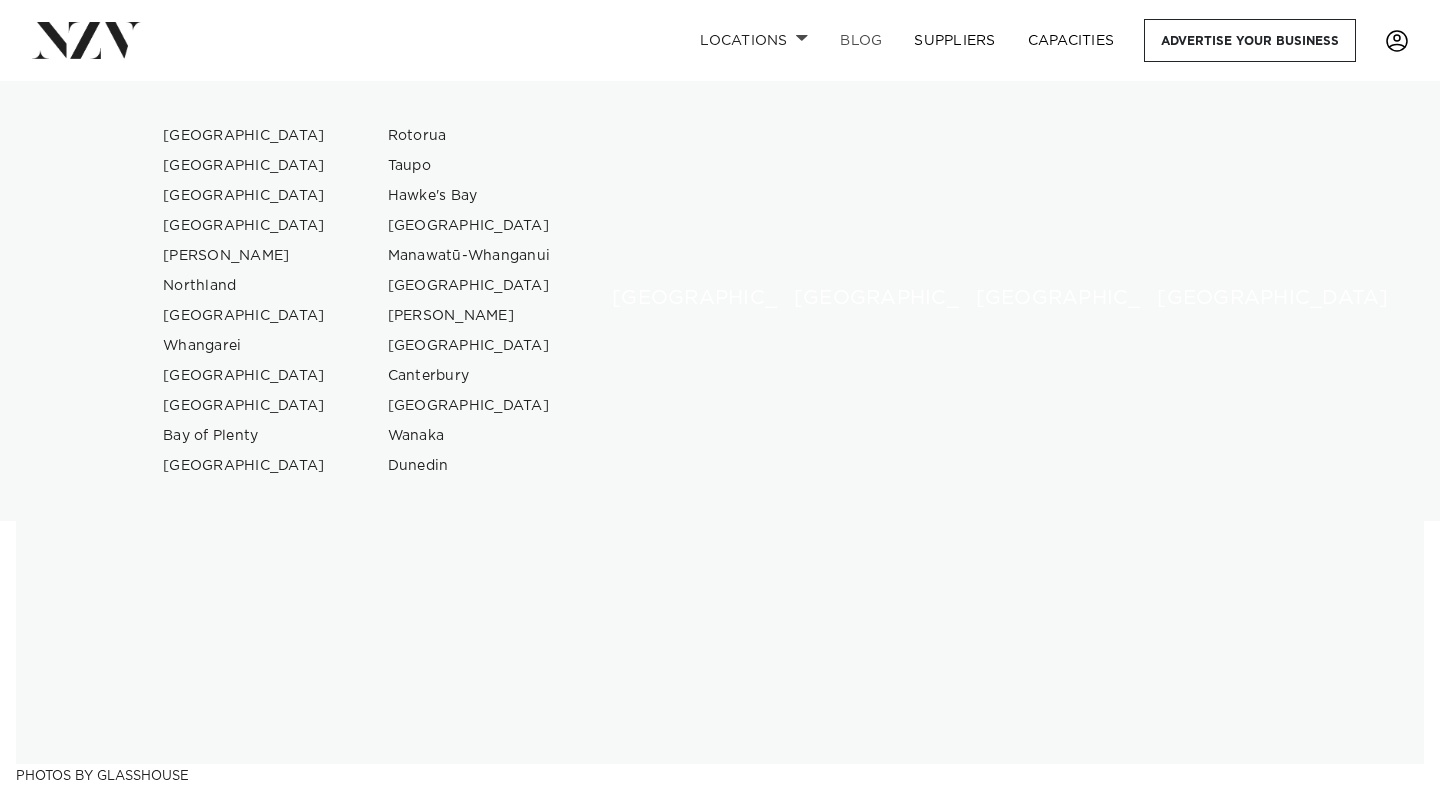 click on "BLOG" at bounding box center [861, 40] 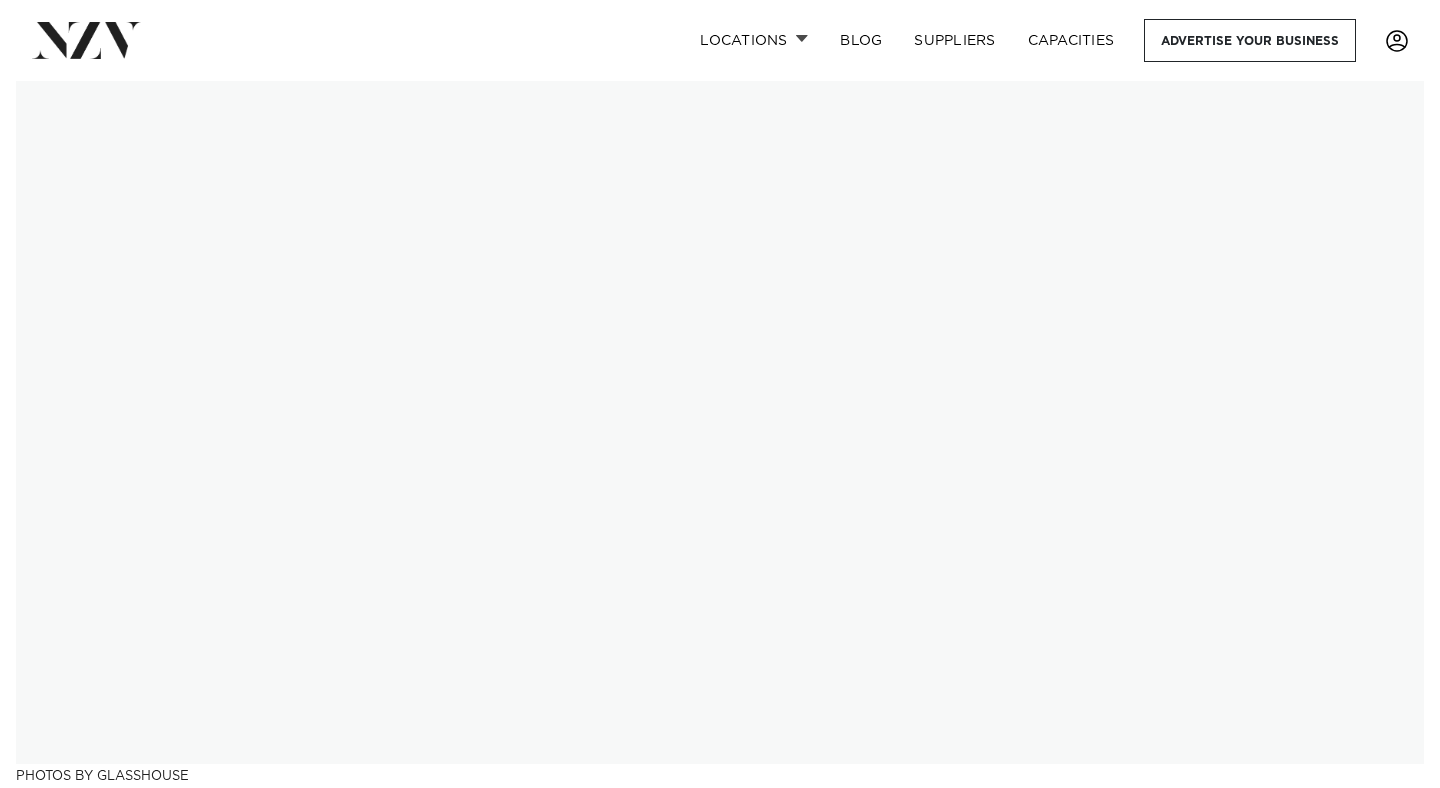 click on "Locations
Auckland
Wellington
Christchurch
Queenstown
Hamilton
Northland
Bay of Islands
Whangarei
Waiheke Island
Waikato
Bay of Plenty
Tauranga
Rotorua
Taupo
Hawke's Bay
New Plymouth
Manawatū-Whanganui
Palmerston North
Nelson-Tasman
Marlborough
Canterbury
Central Otago" at bounding box center [927, 40] 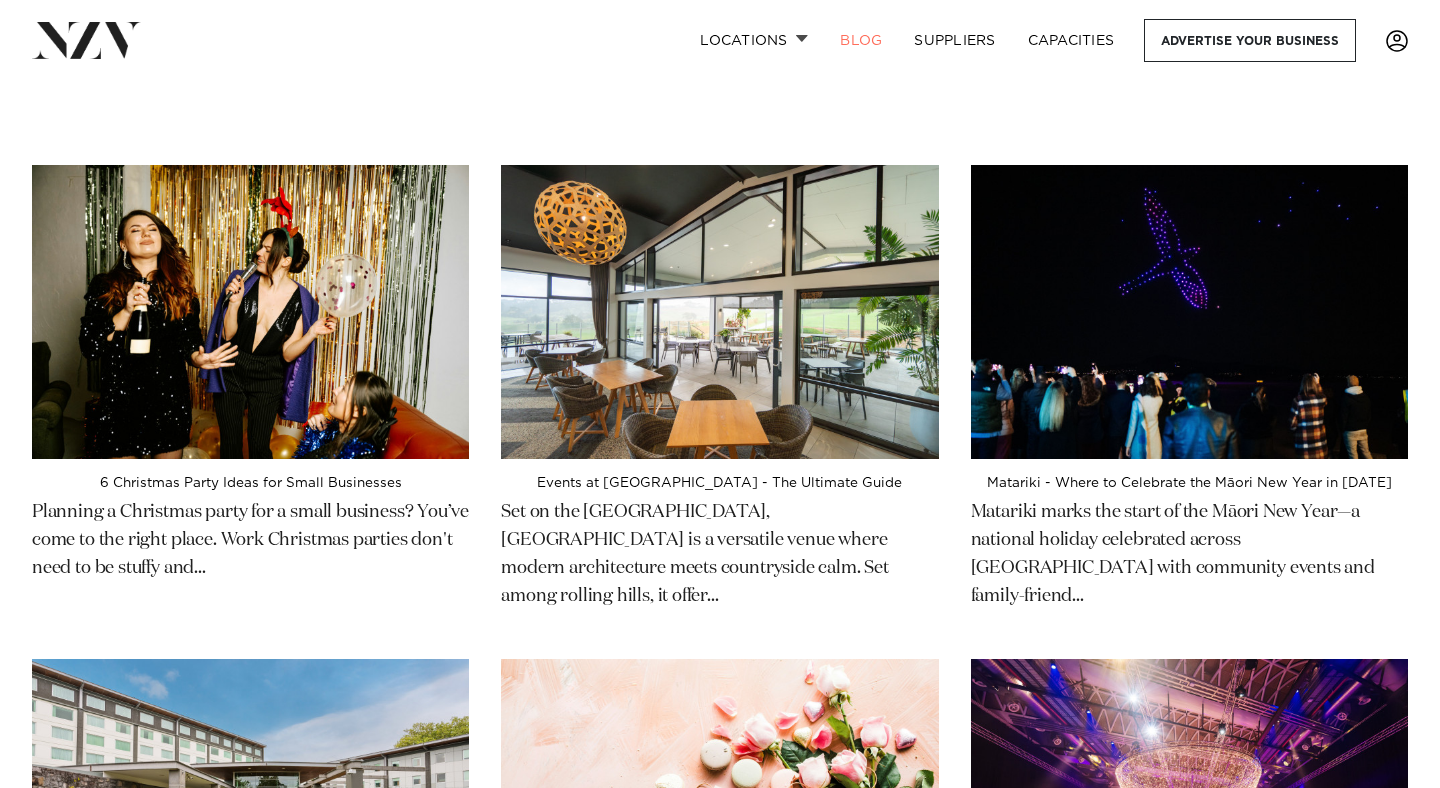 scroll, scrollTop: 0, scrollLeft: 0, axis: both 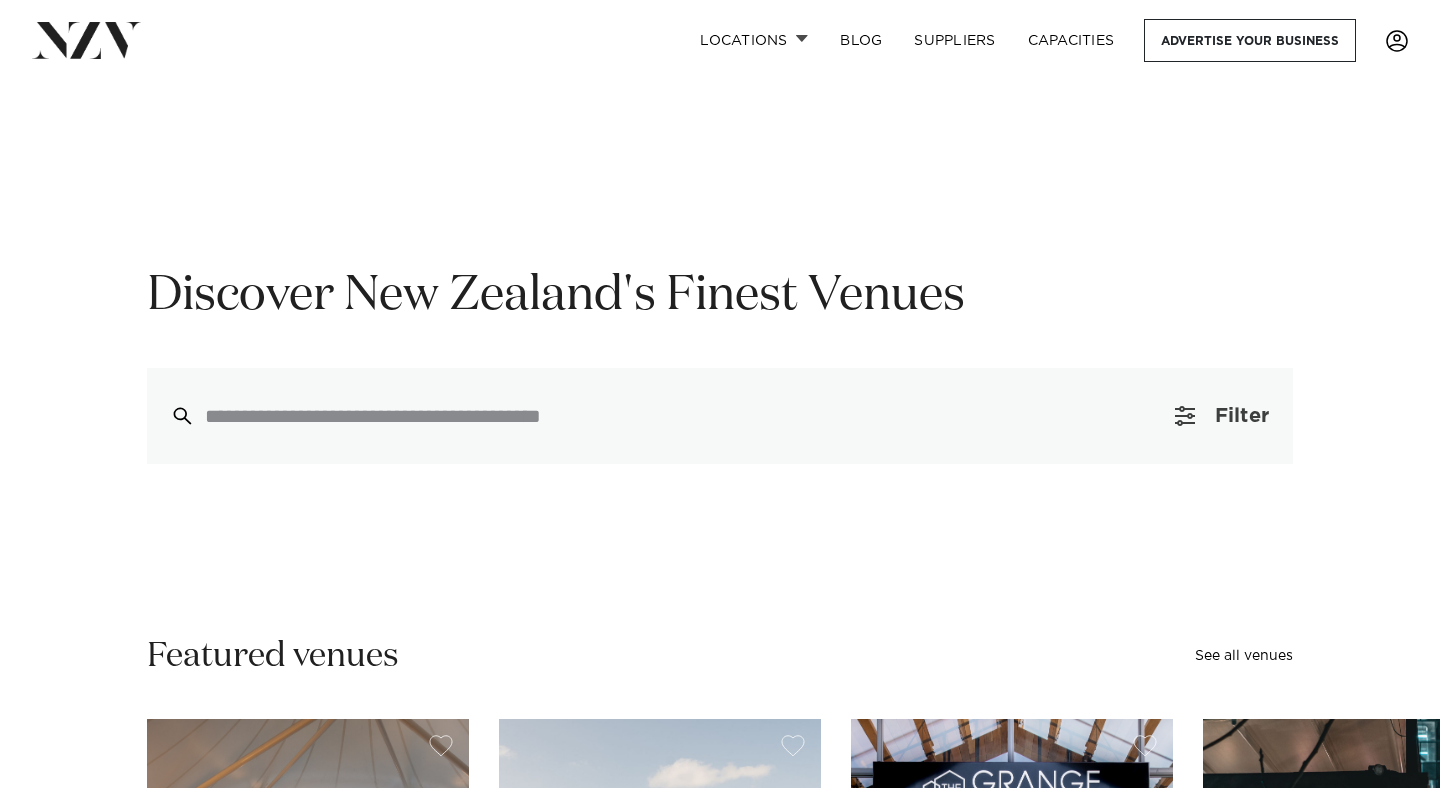 click on "Filter" at bounding box center (1242, 416) 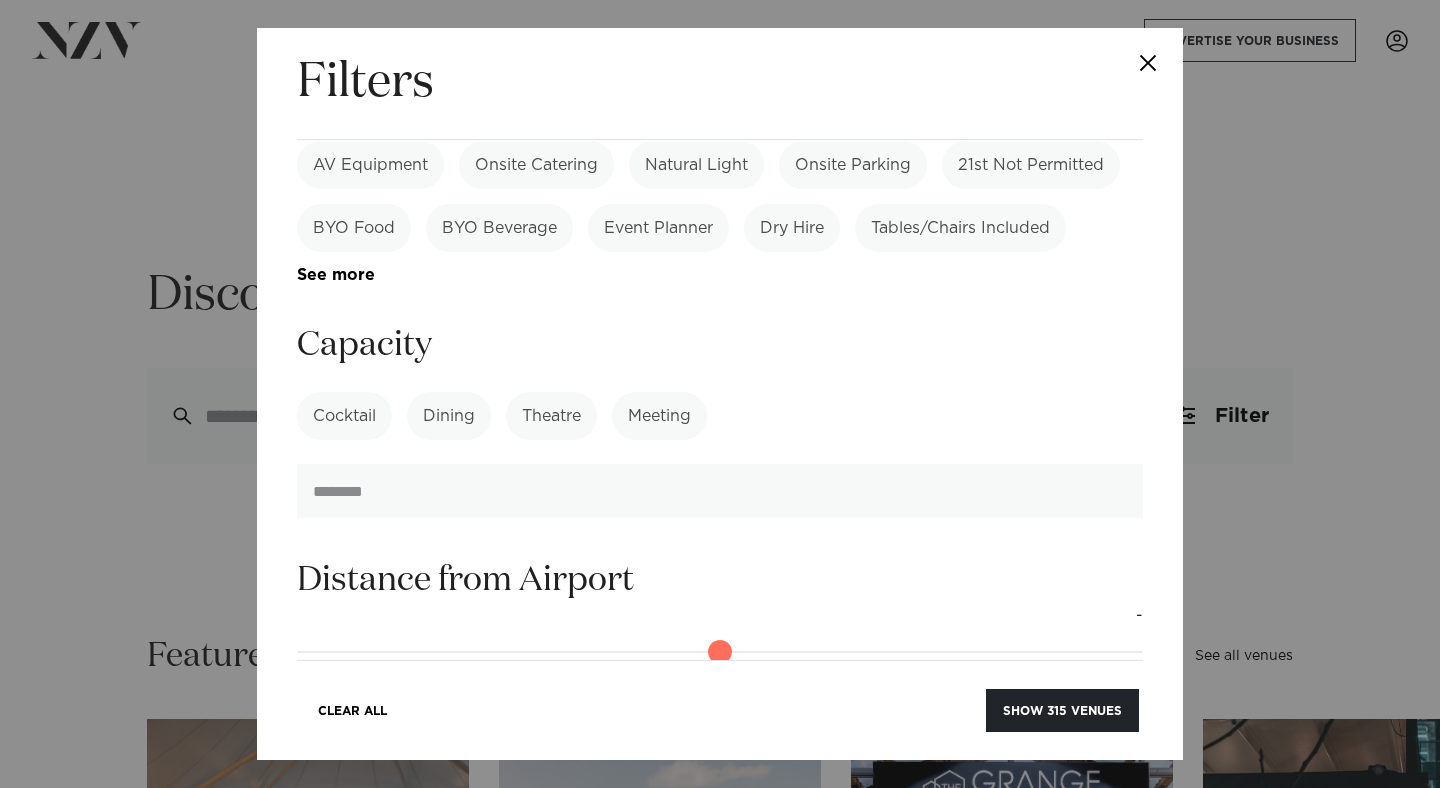 scroll, scrollTop: 1248, scrollLeft: 0, axis: vertical 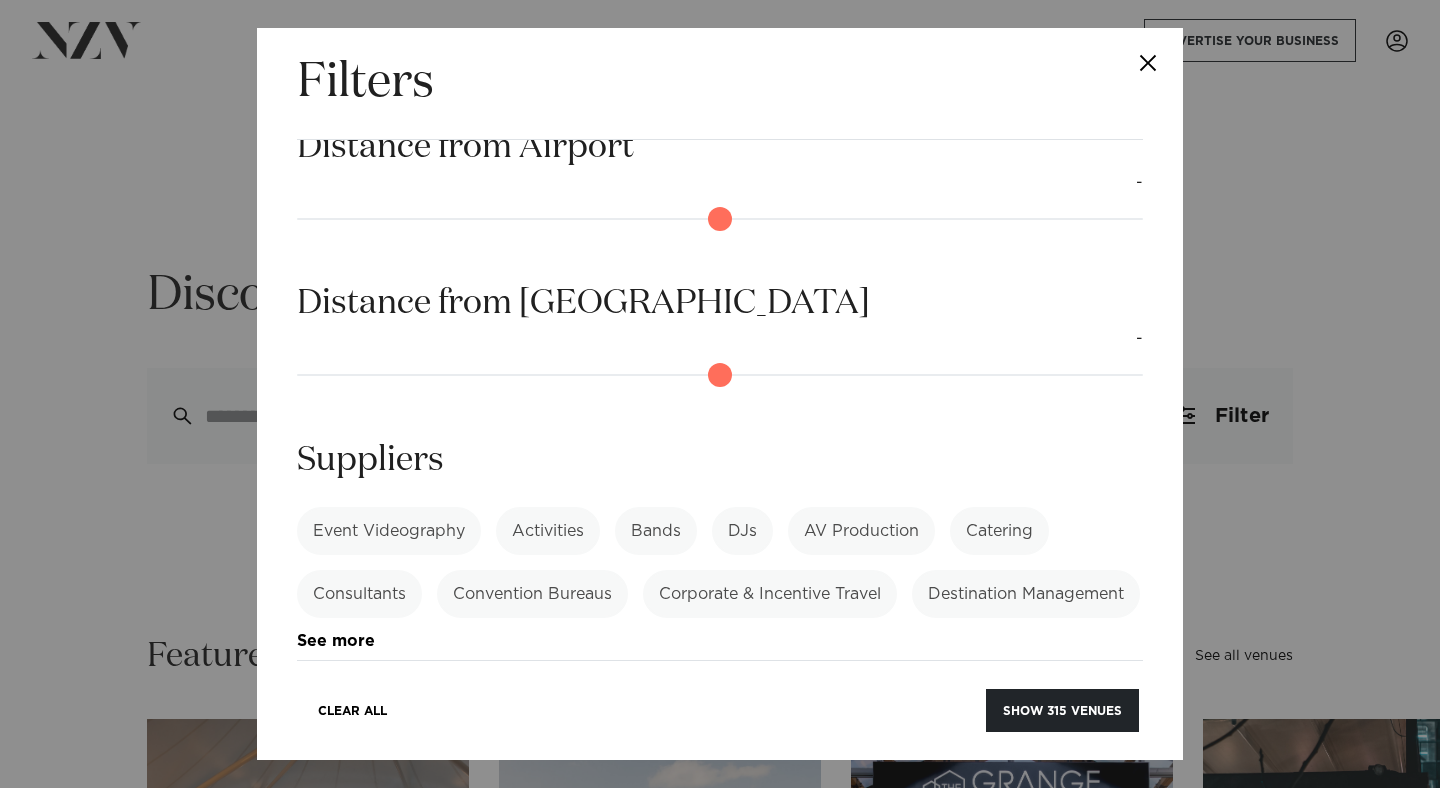 click on "Catering" at bounding box center (999, 531) 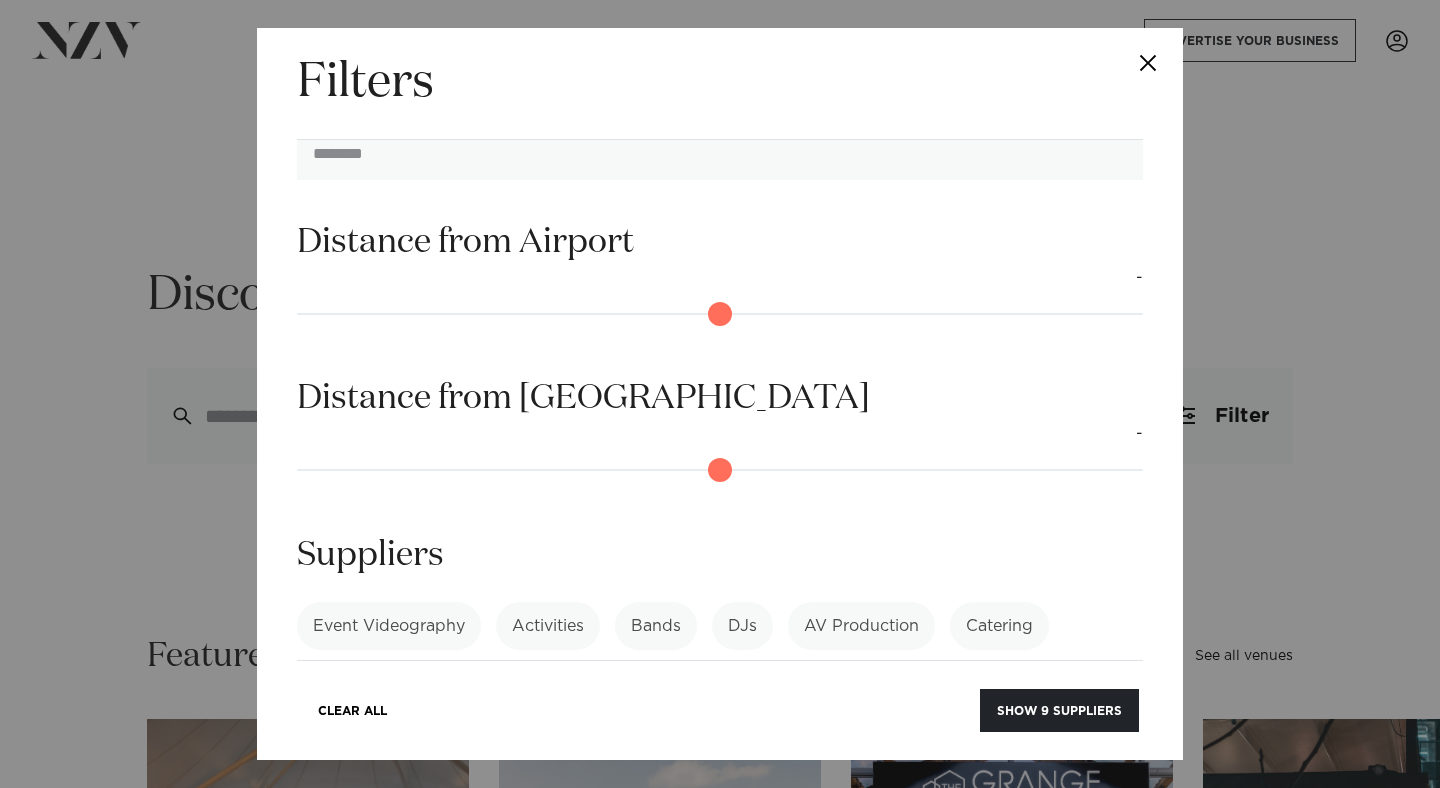 scroll, scrollTop: 1248, scrollLeft: 0, axis: vertical 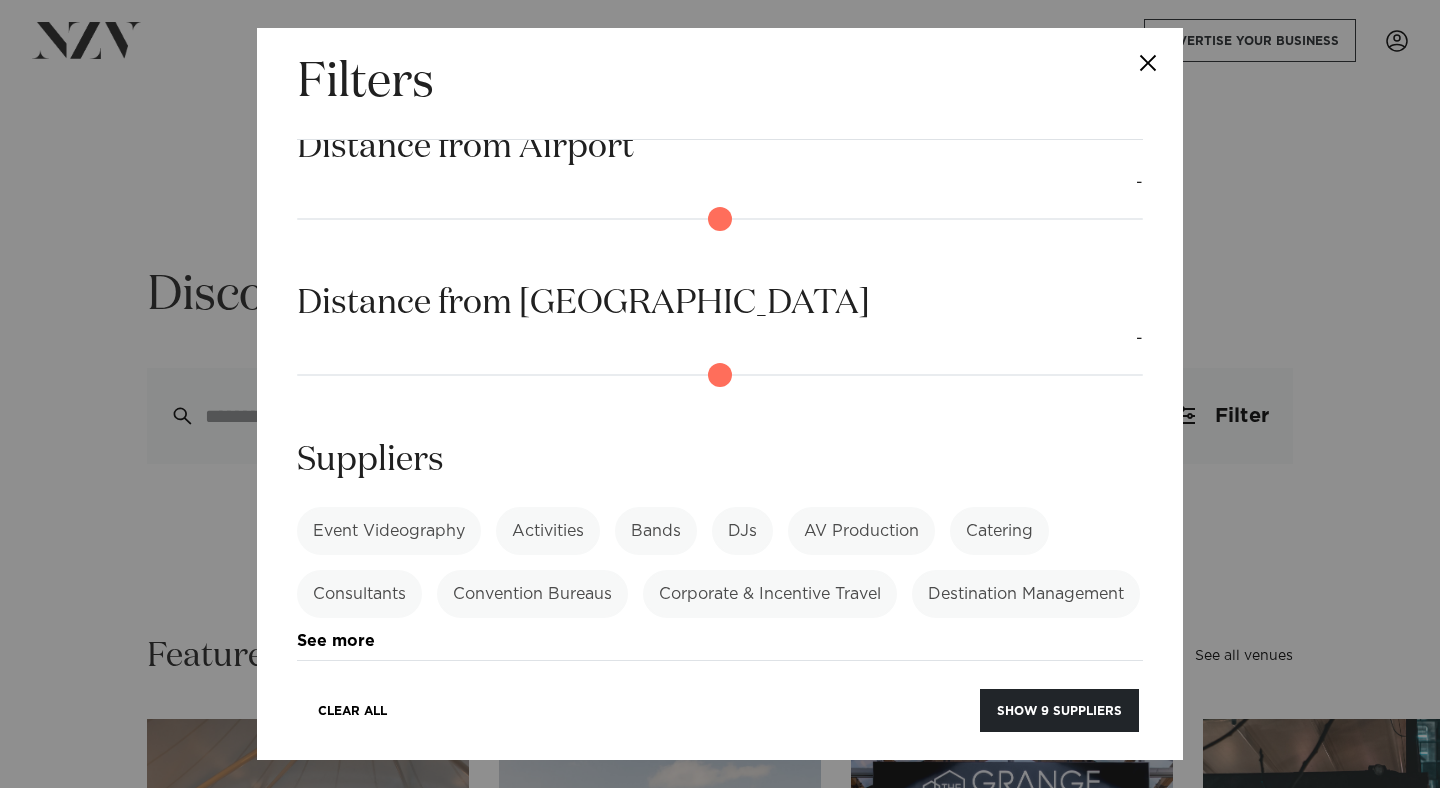 click on "Catering" at bounding box center [999, 531] 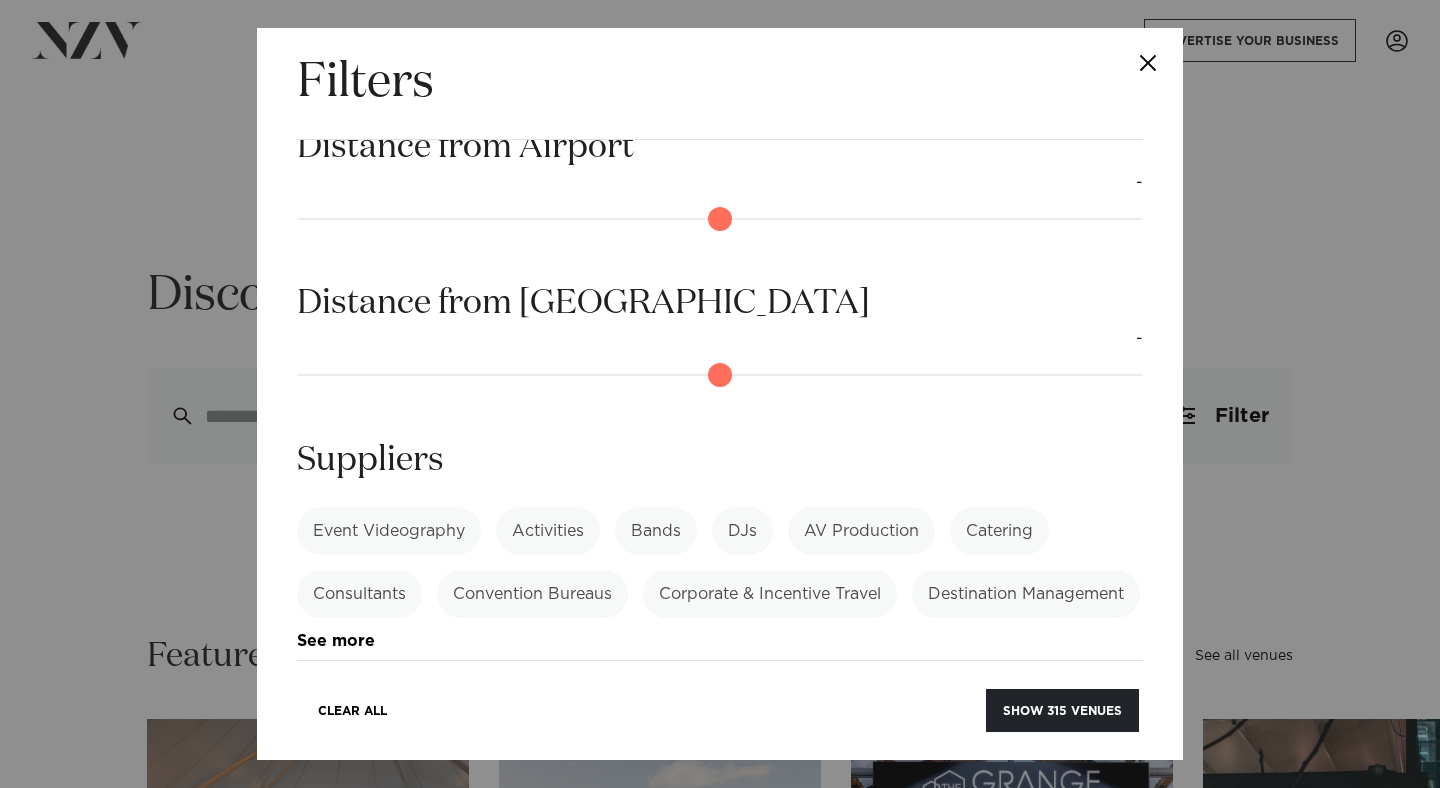 scroll, scrollTop: 0, scrollLeft: 0, axis: both 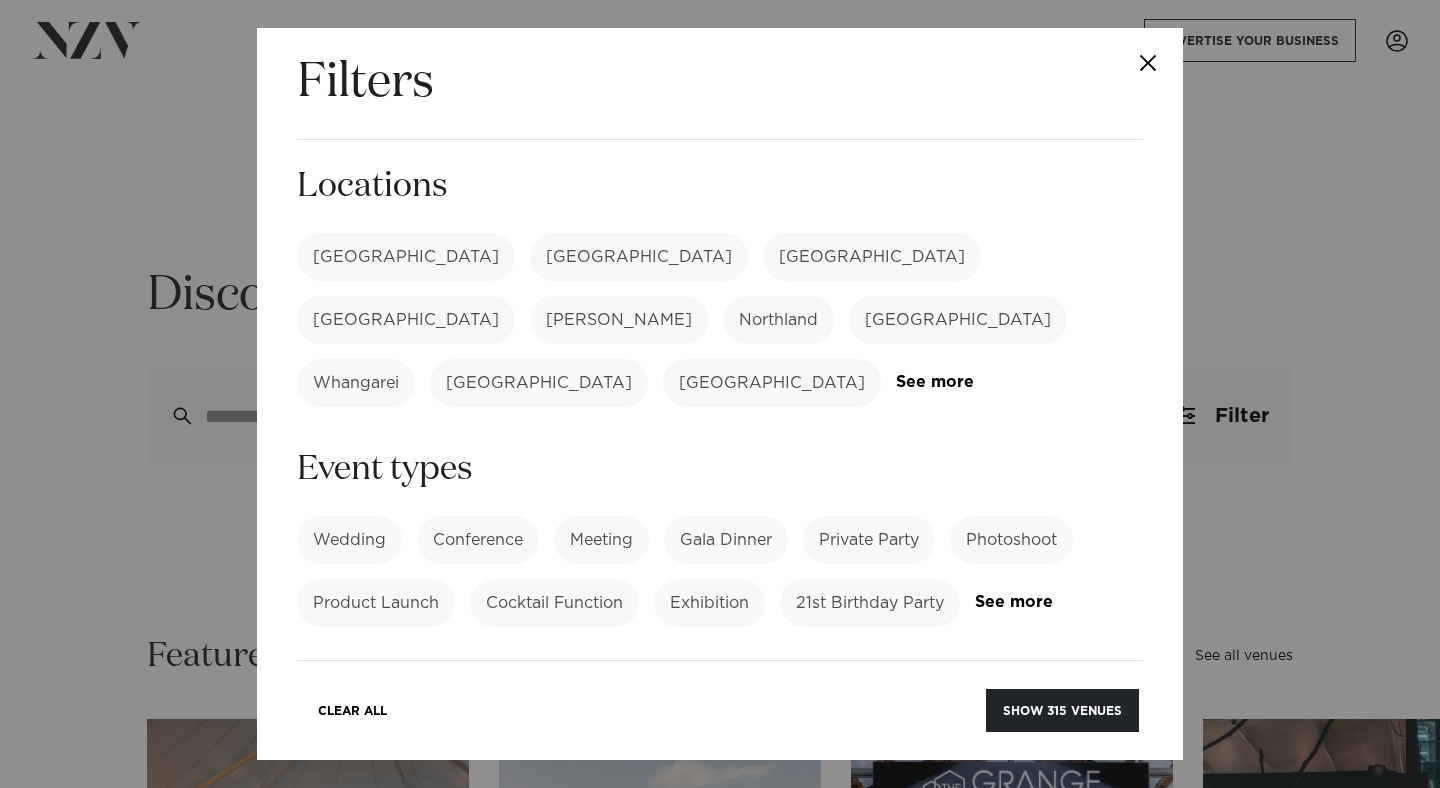 click at bounding box center [1148, 63] 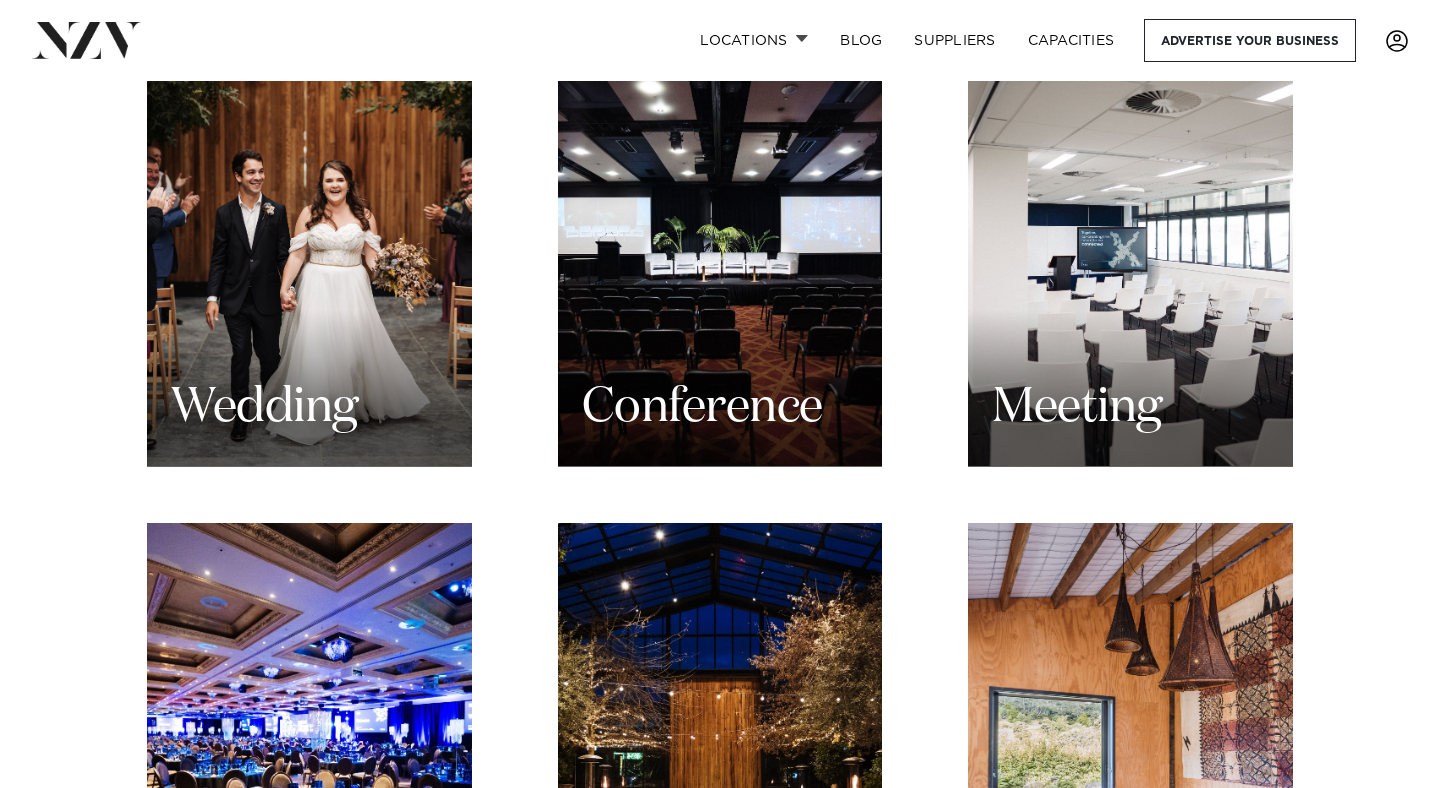 scroll, scrollTop: 1877, scrollLeft: 0, axis: vertical 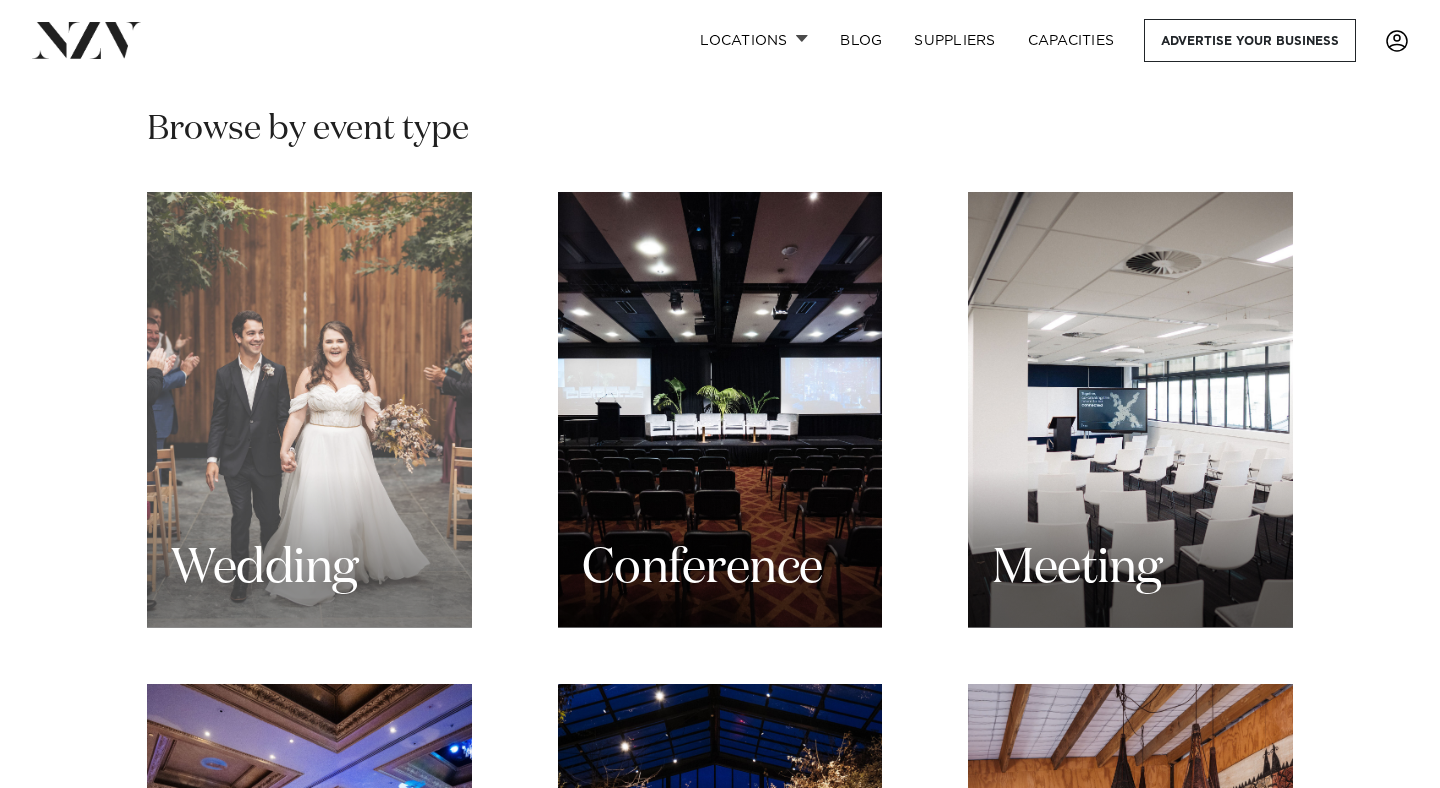 click on "Wedding" at bounding box center (309, 410) 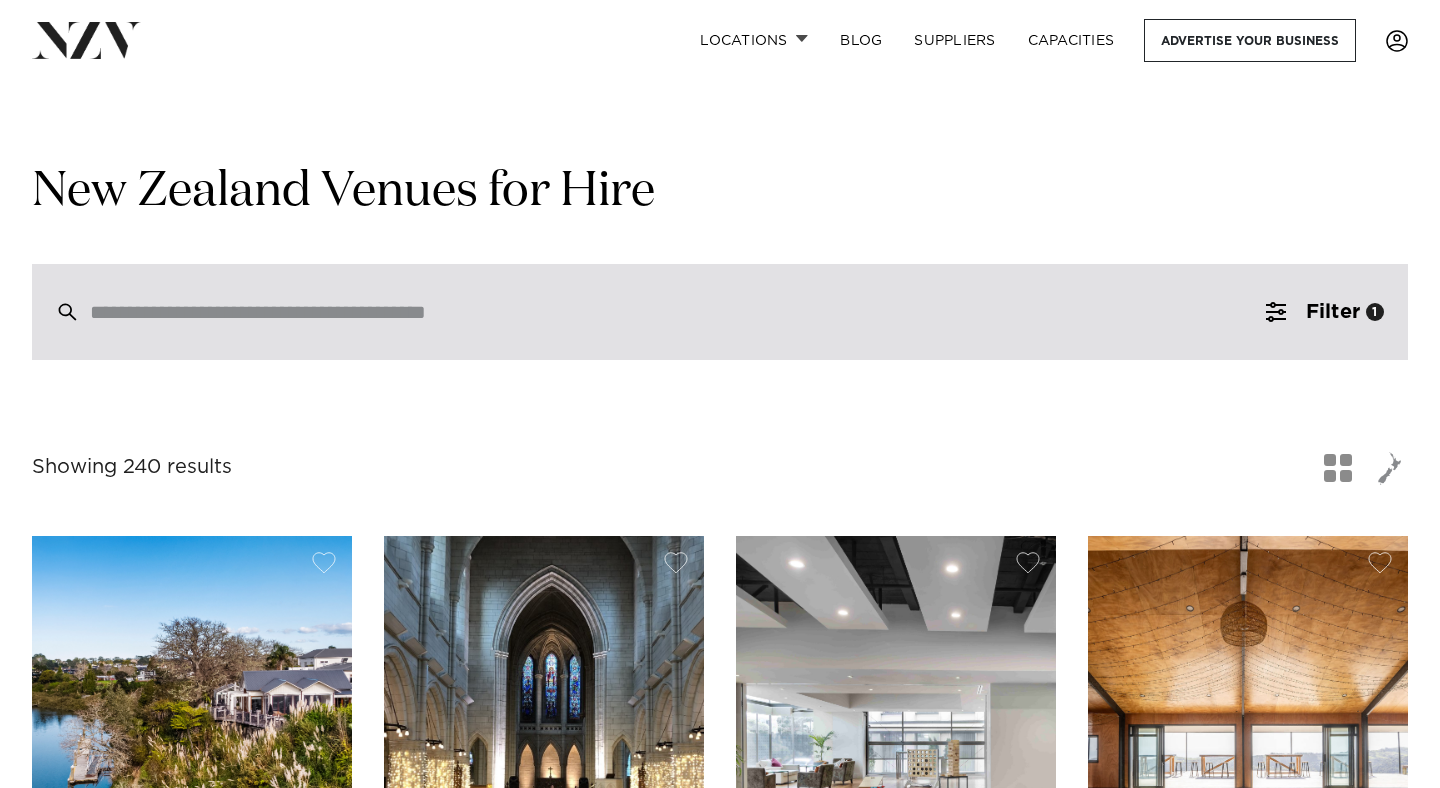 scroll, scrollTop: 0, scrollLeft: 0, axis: both 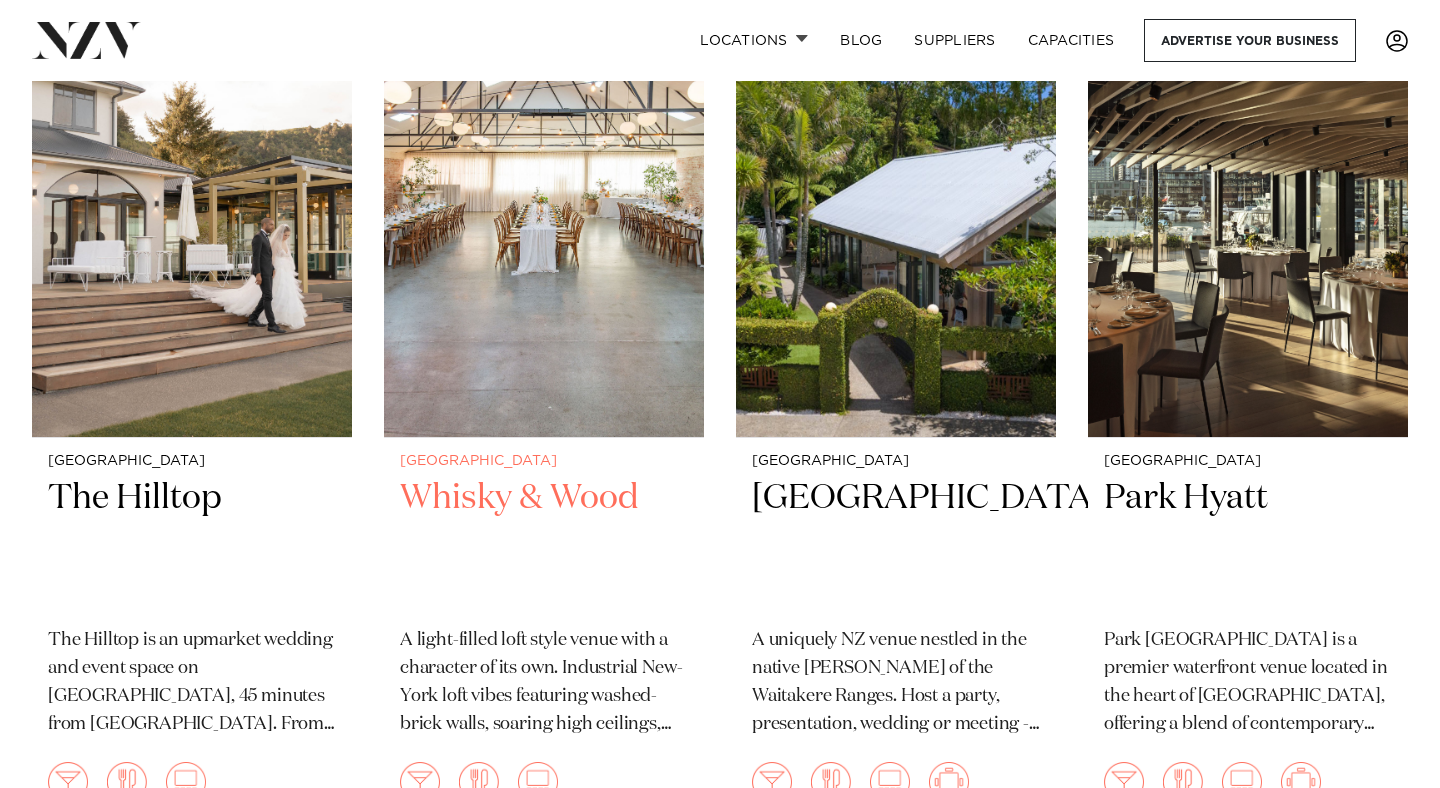 click at bounding box center (544, 222) 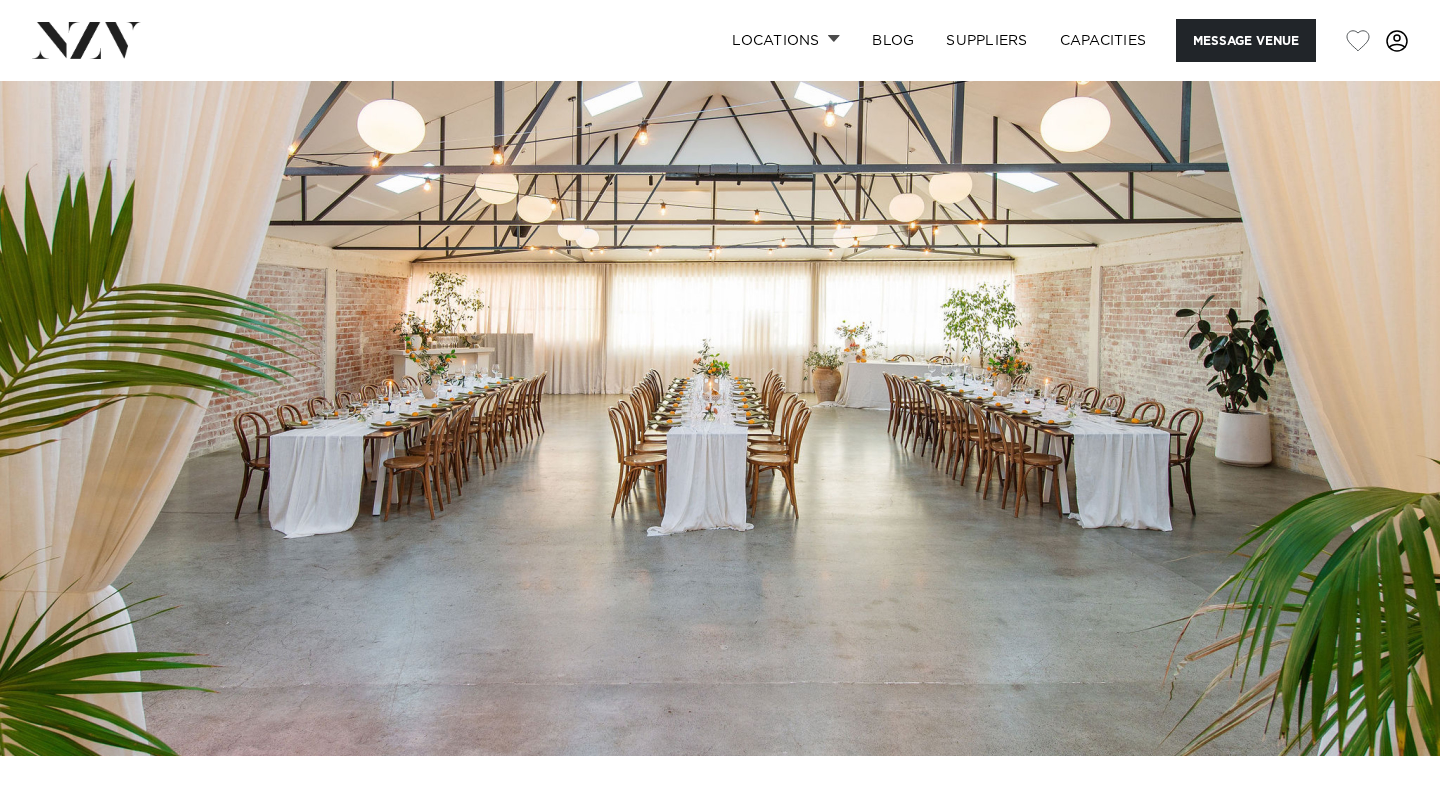 scroll, scrollTop: 0, scrollLeft: 0, axis: both 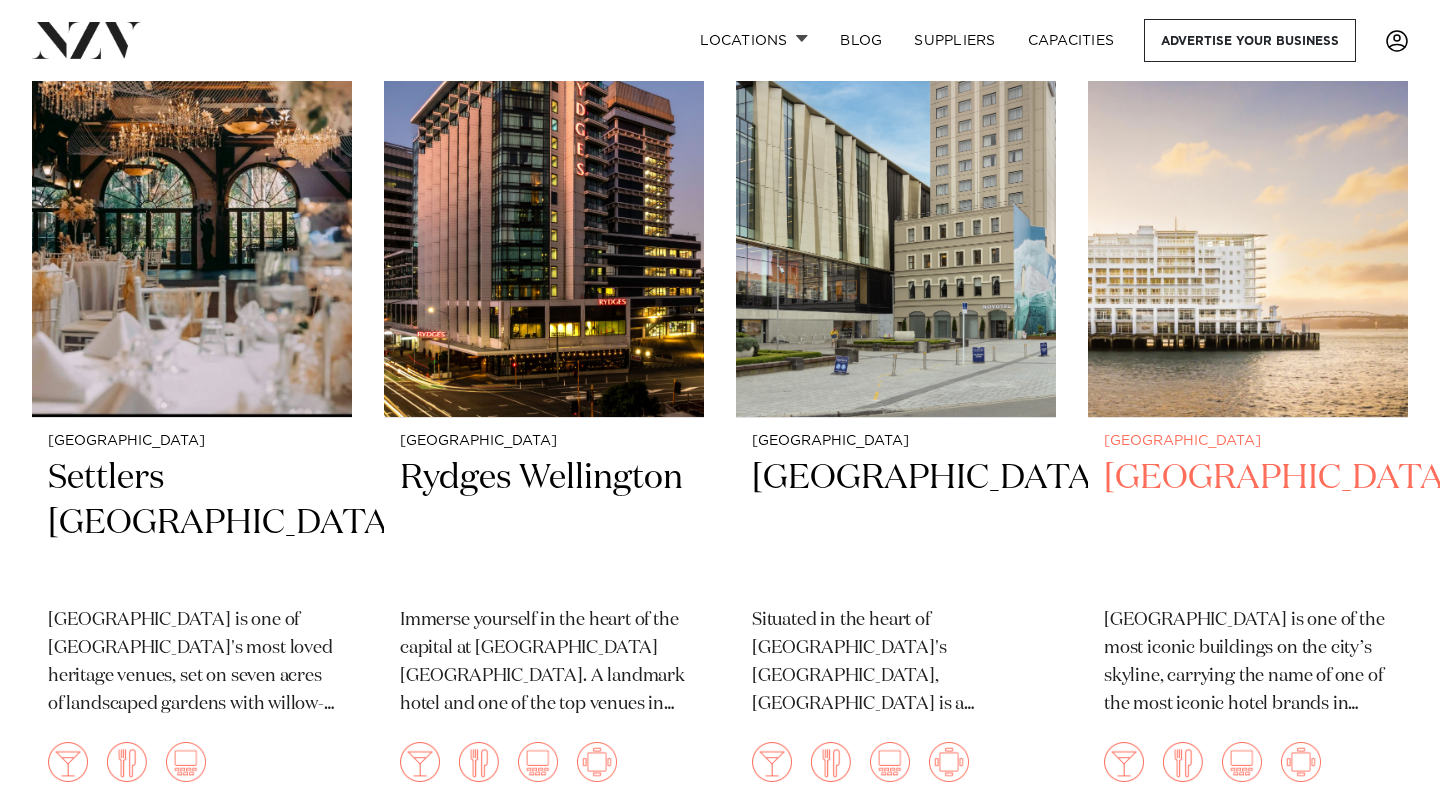 click at bounding box center [1248, 202] 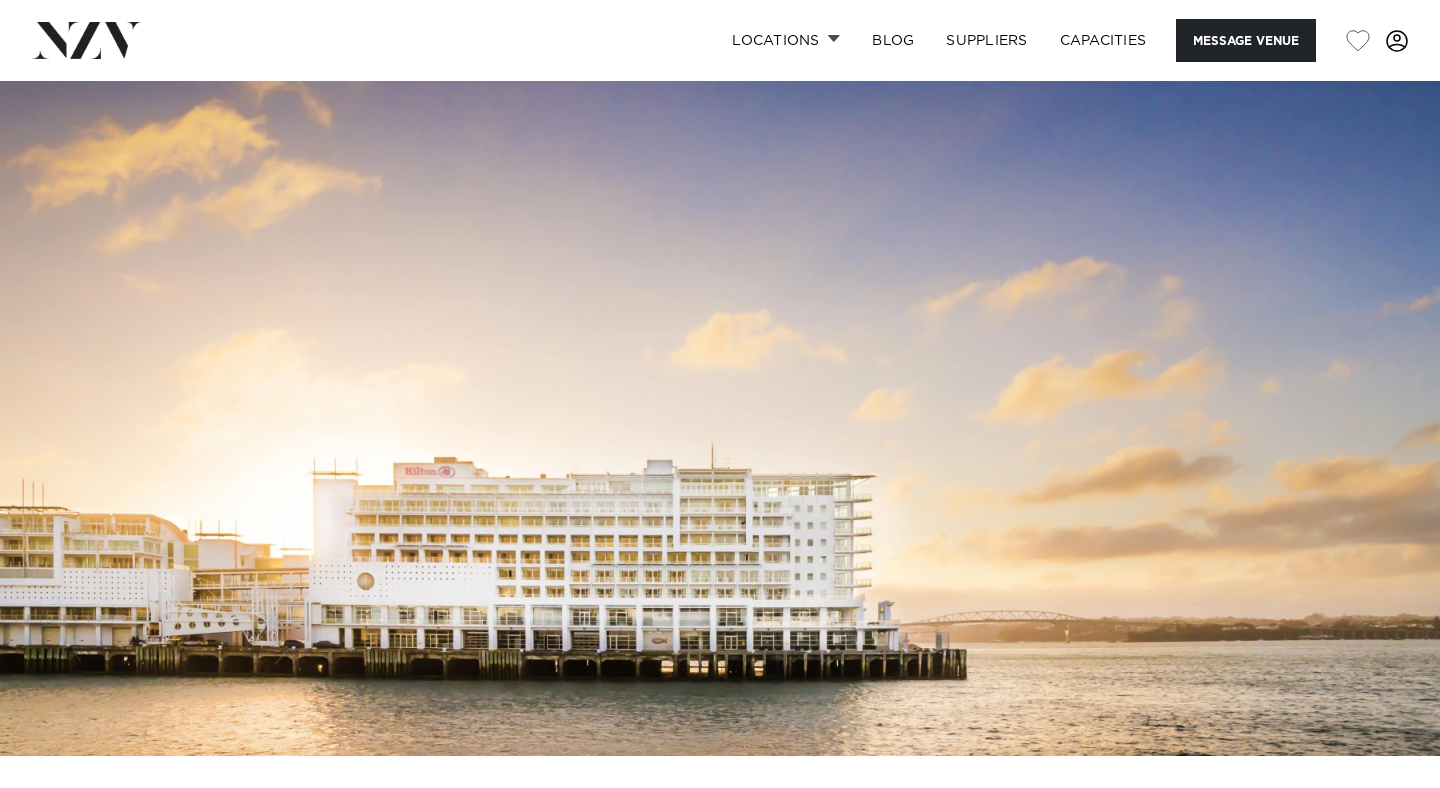 scroll, scrollTop: 0, scrollLeft: 0, axis: both 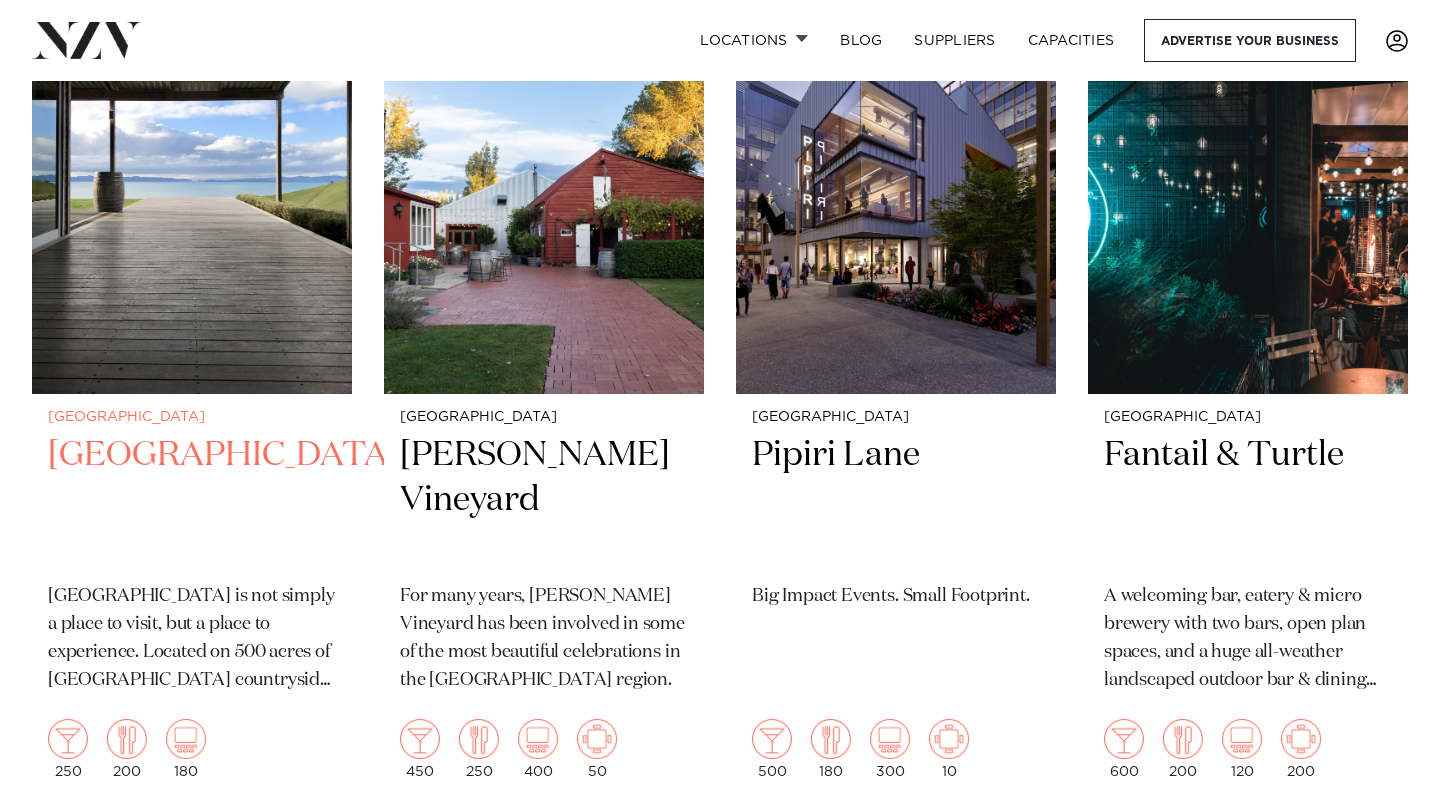 click on "[GEOGRAPHIC_DATA]" at bounding box center (192, 500) 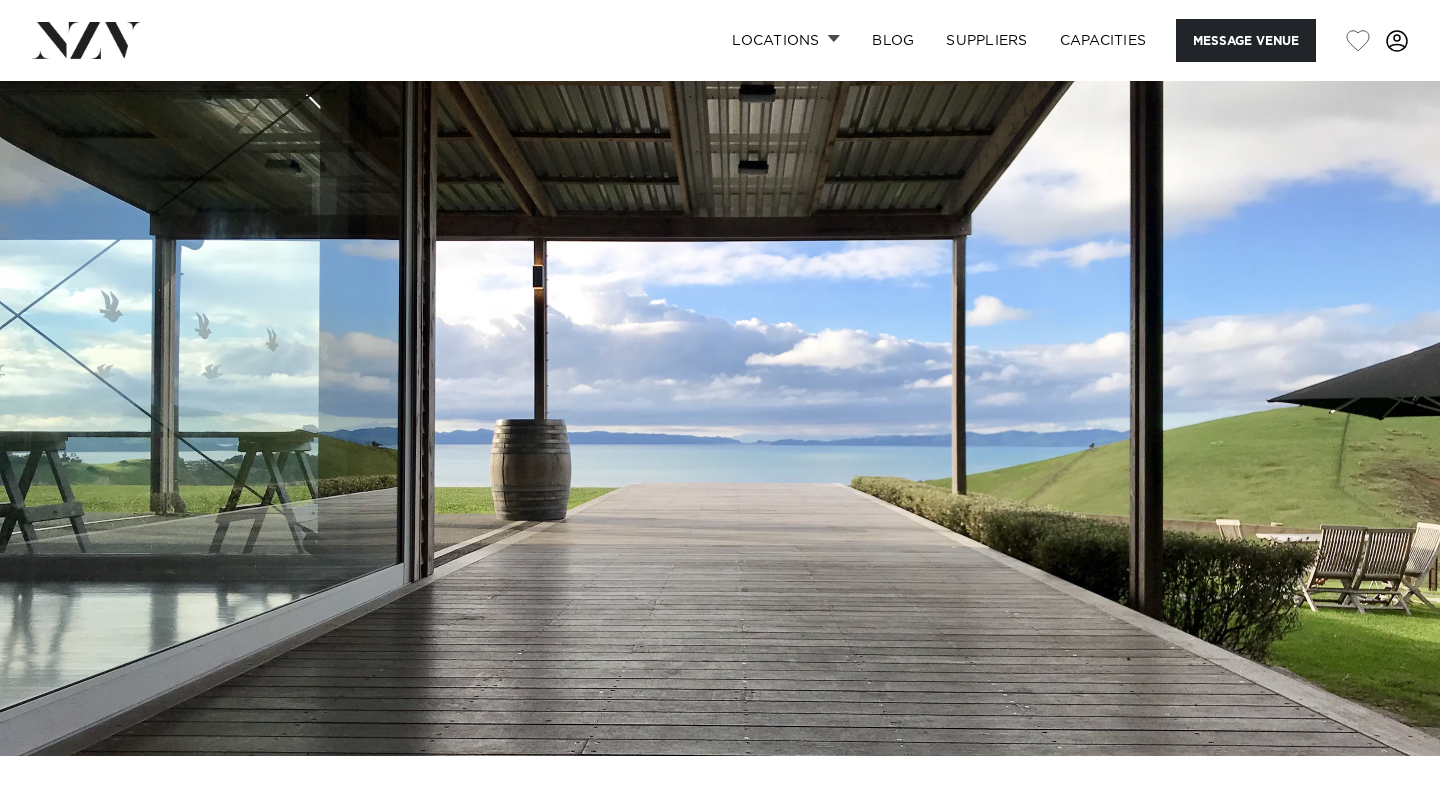 scroll, scrollTop: 0, scrollLeft: 0, axis: both 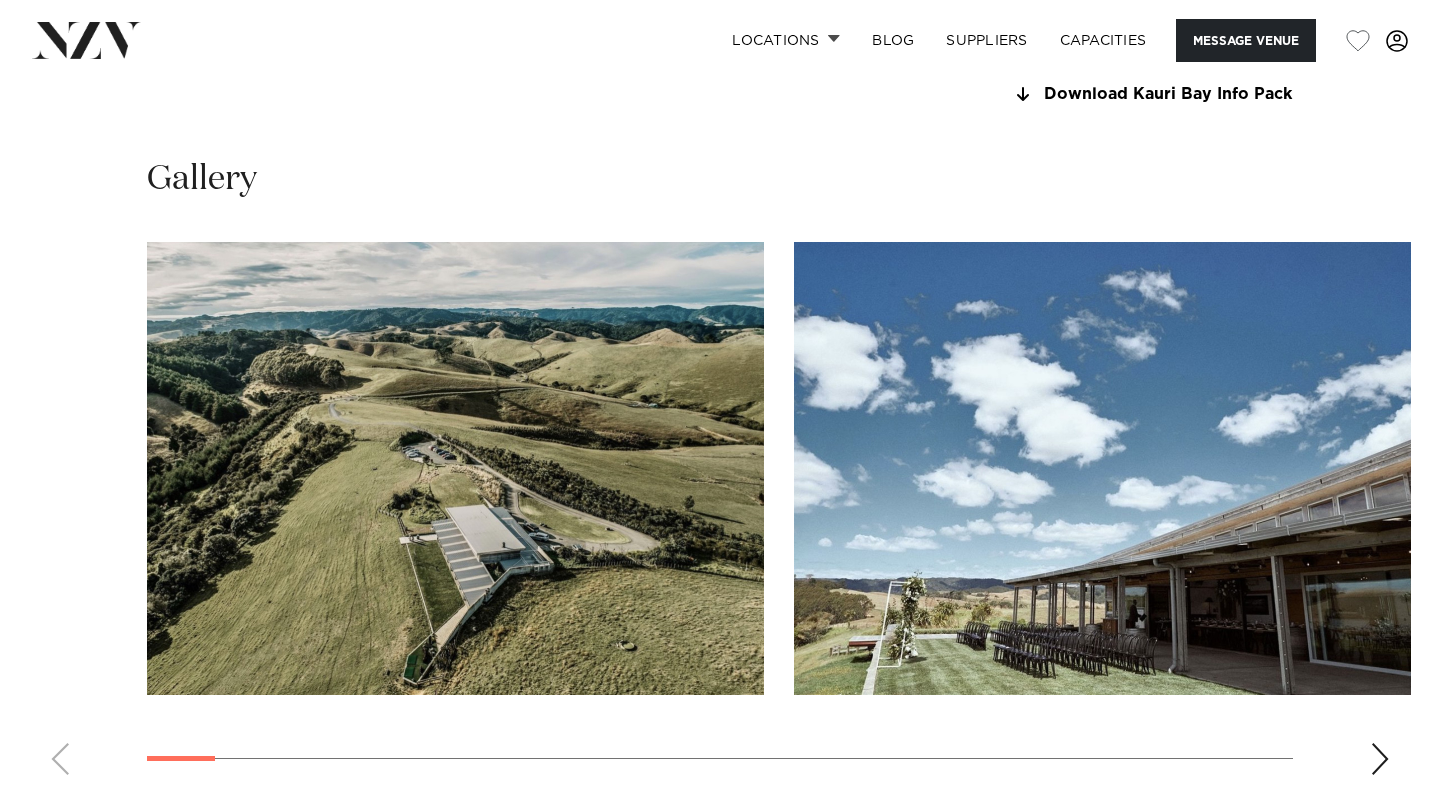 click at bounding box center (1380, 759) 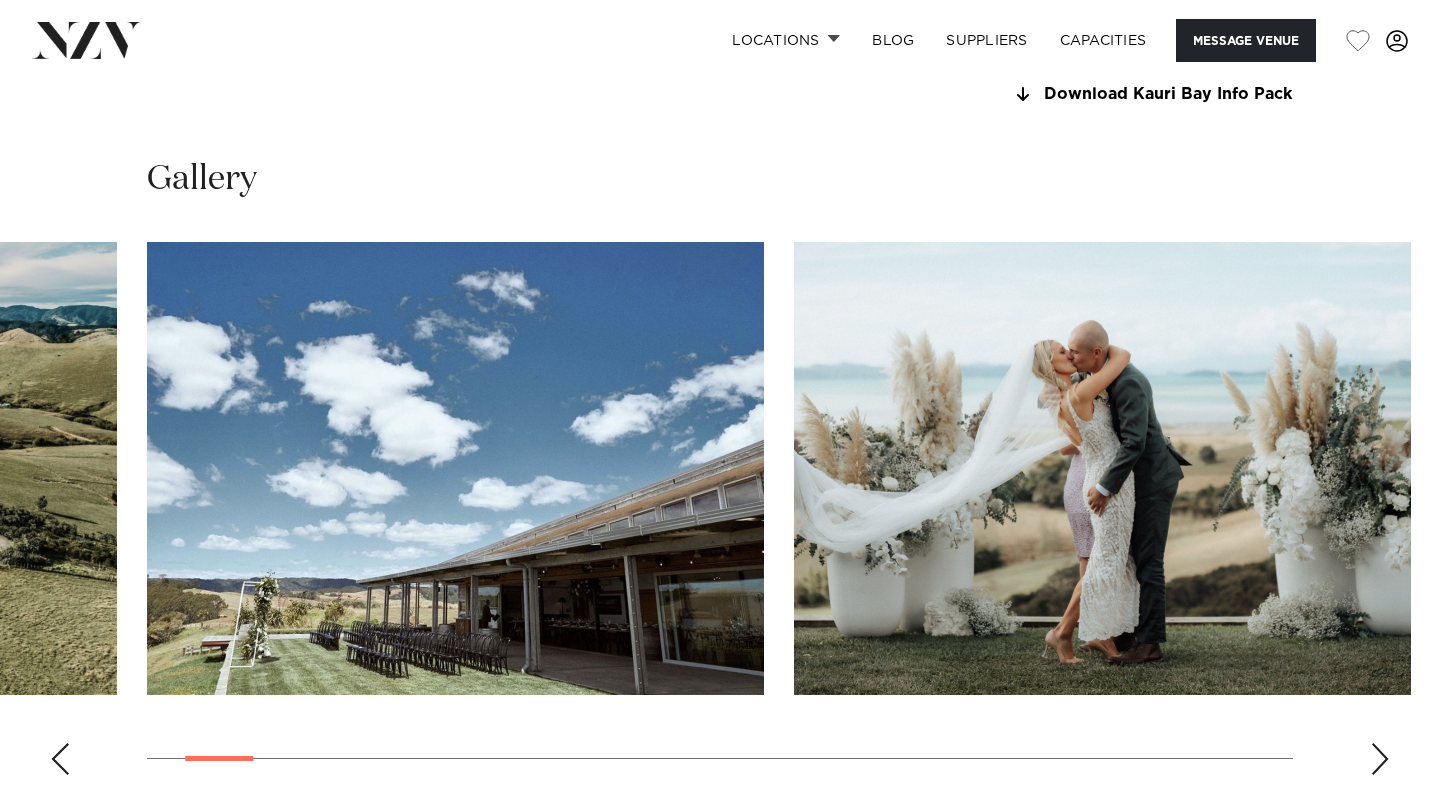 click at bounding box center (1380, 759) 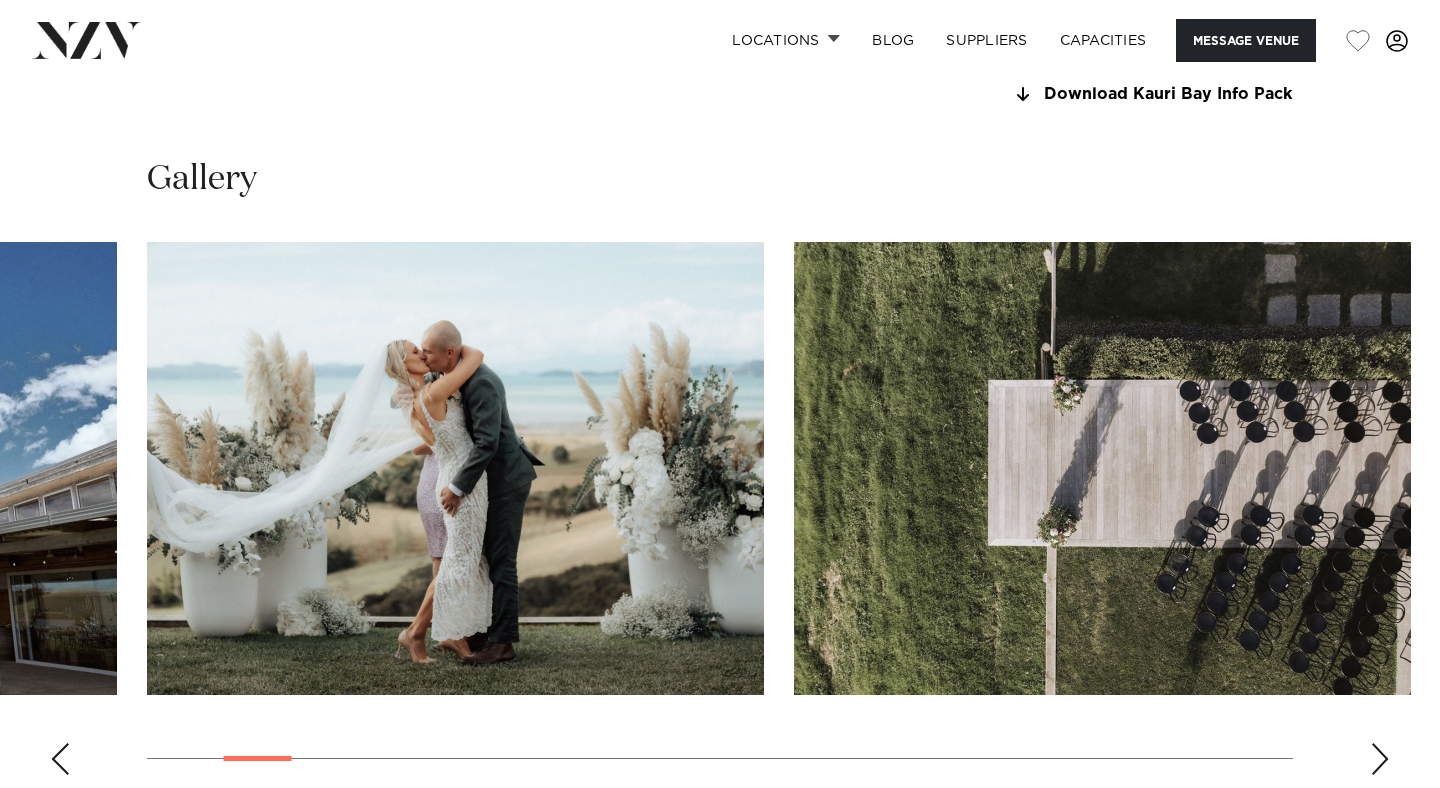 click at bounding box center (1380, 759) 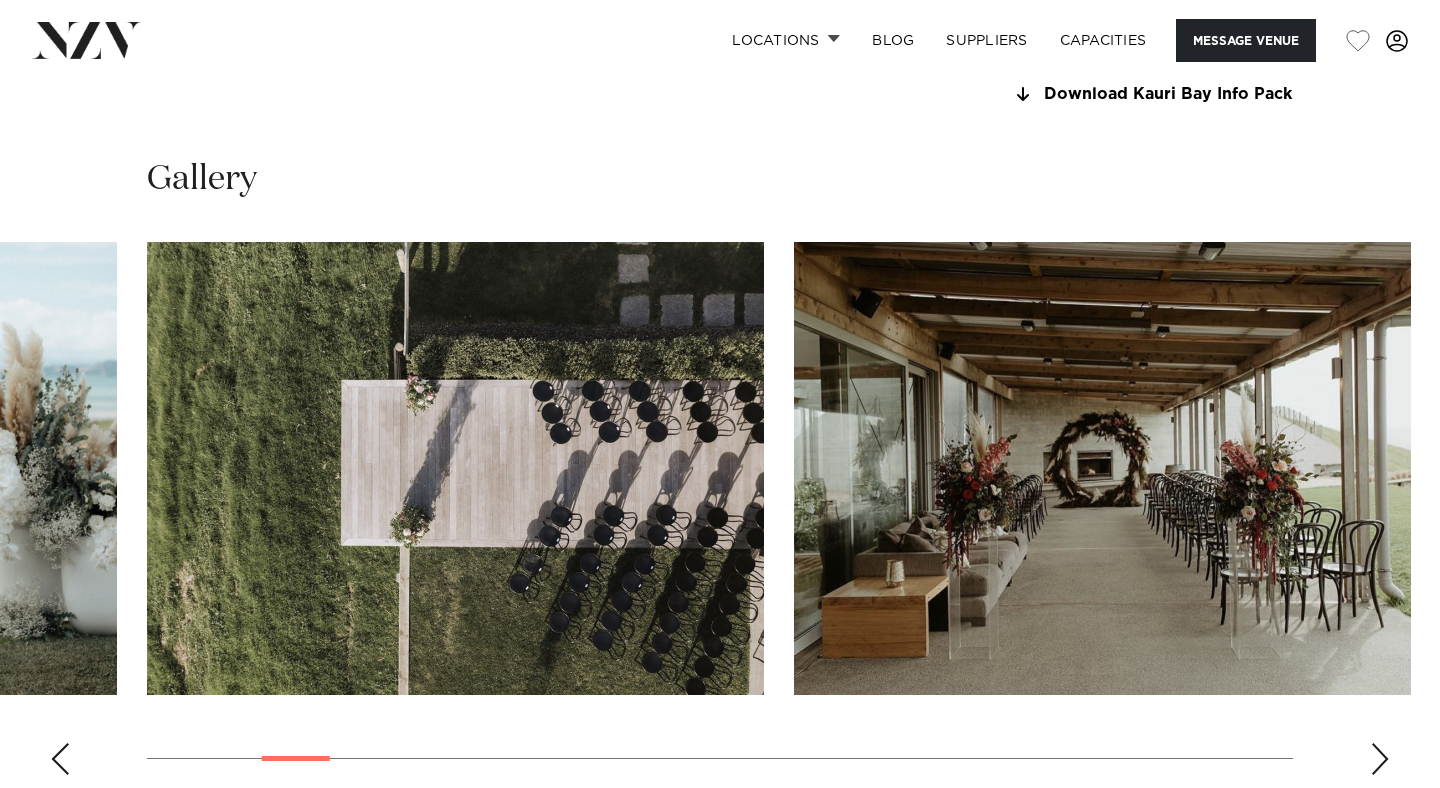 click at bounding box center [1380, 759] 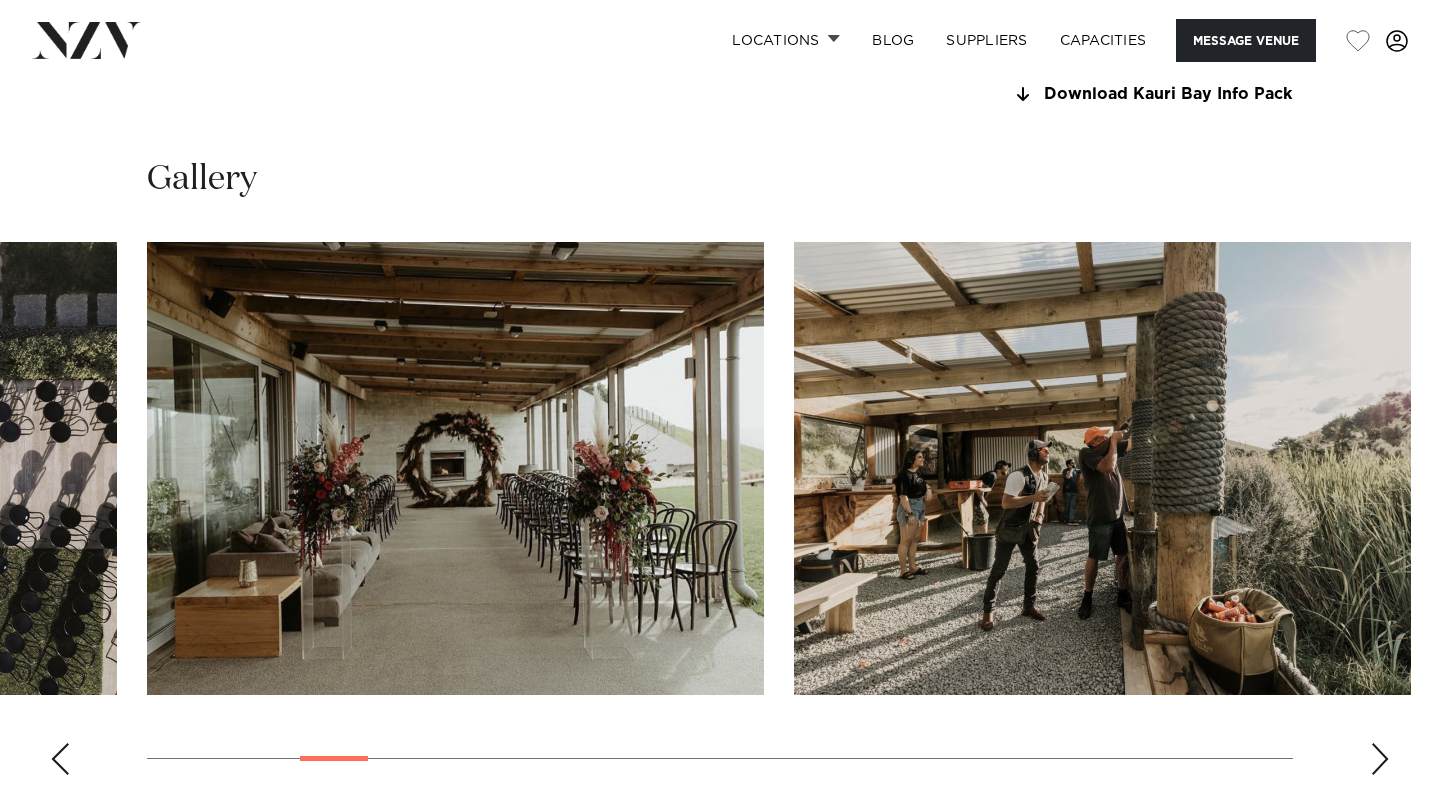 click at bounding box center (1380, 759) 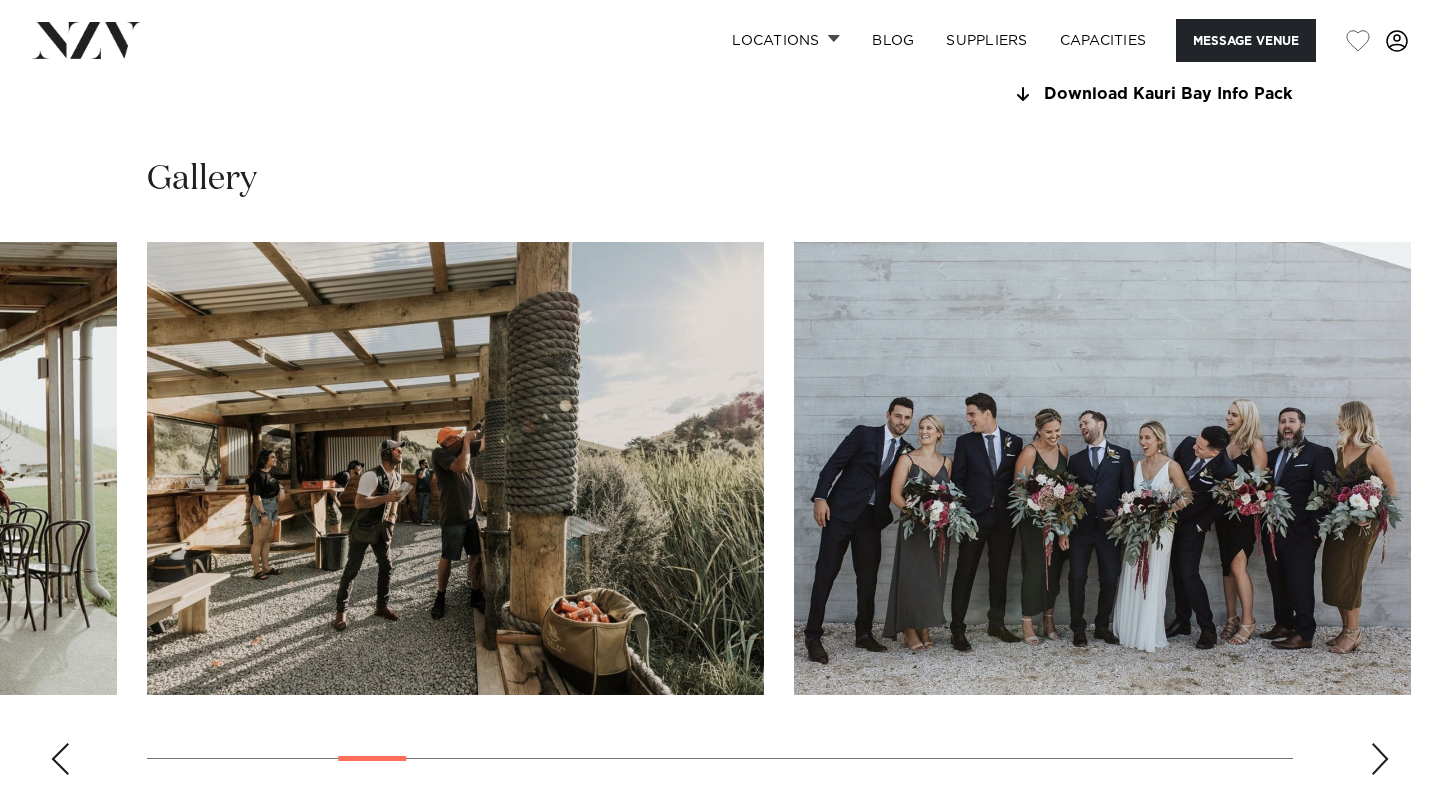 click at bounding box center (1380, 759) 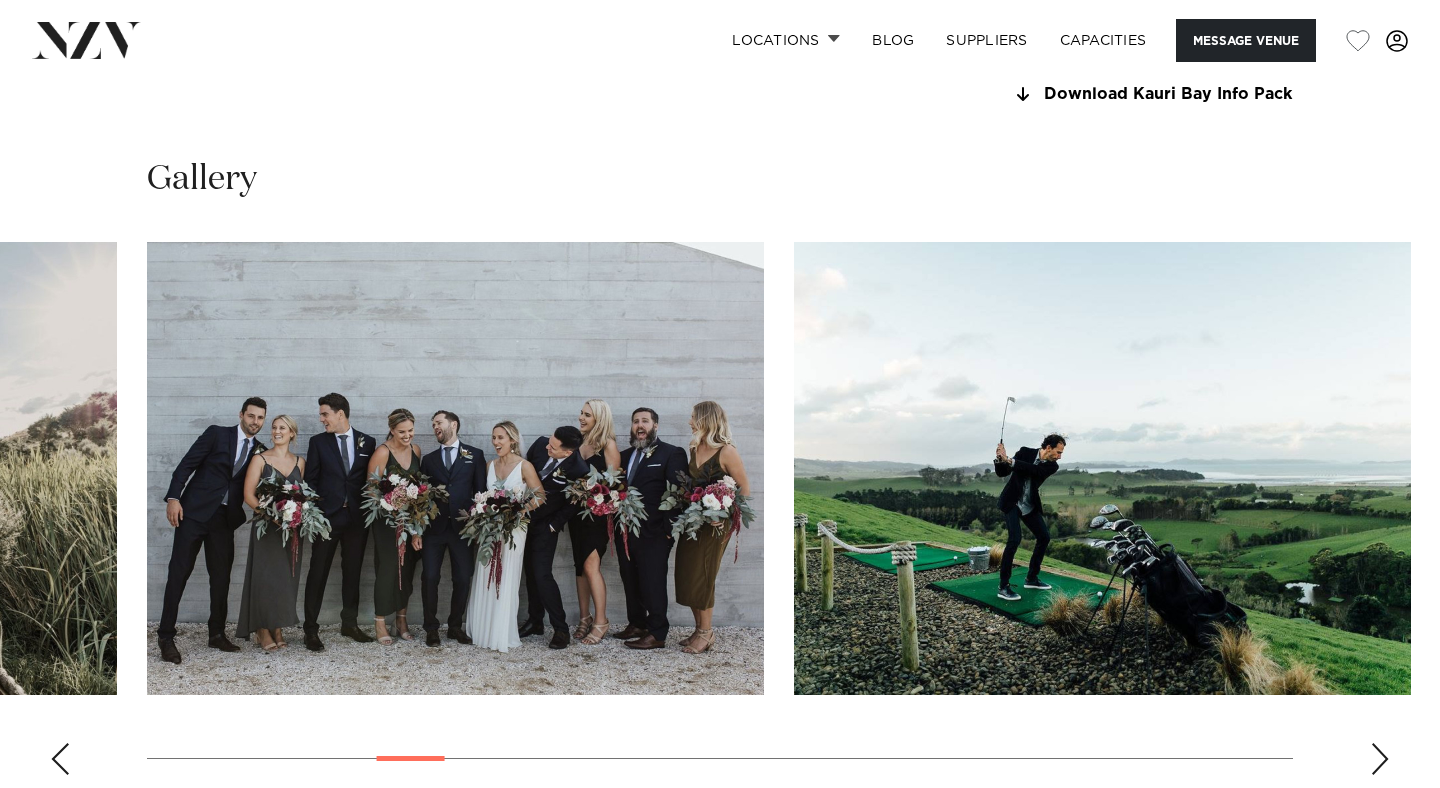 click at bounding box center [1380, 759] 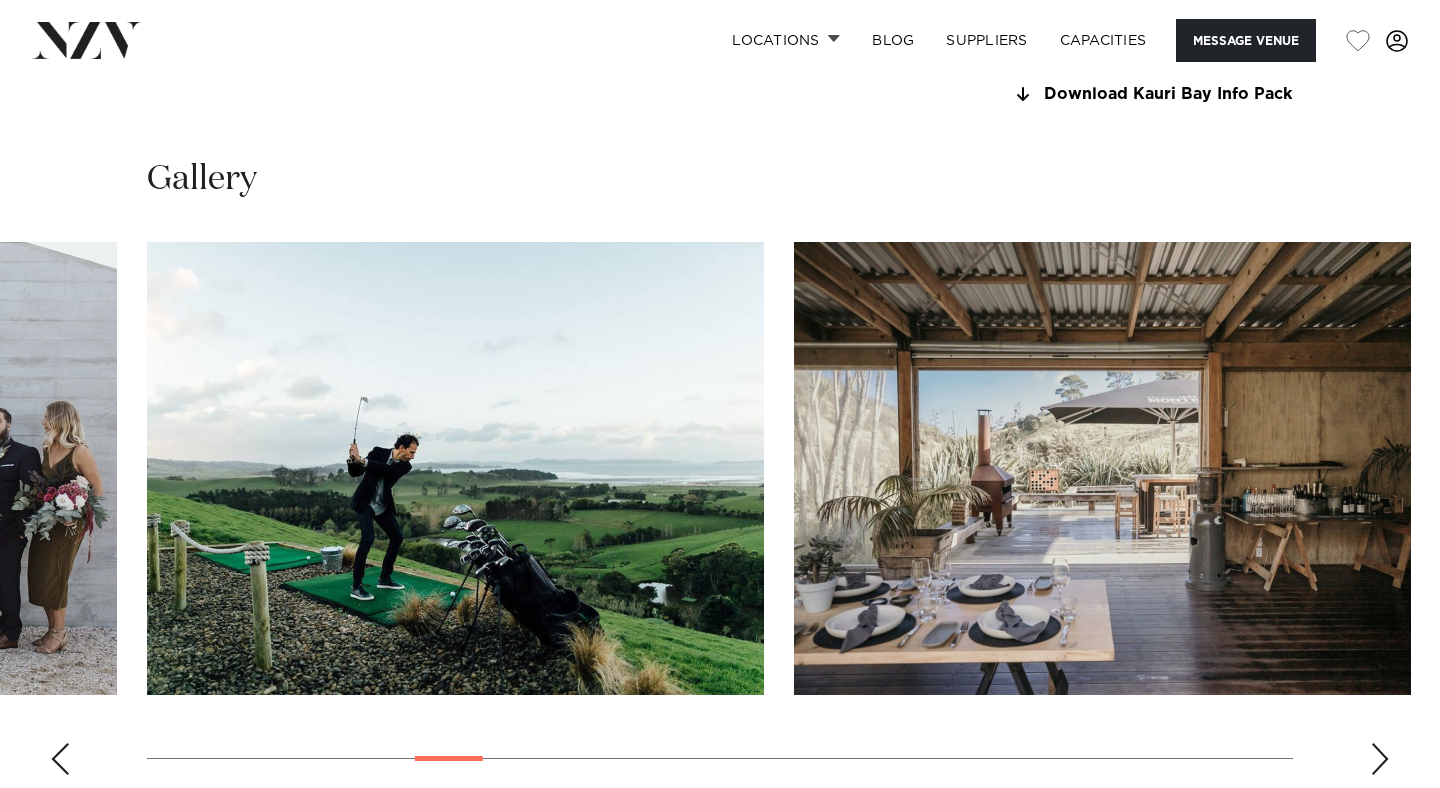 click at bounding box center [1380, 759] 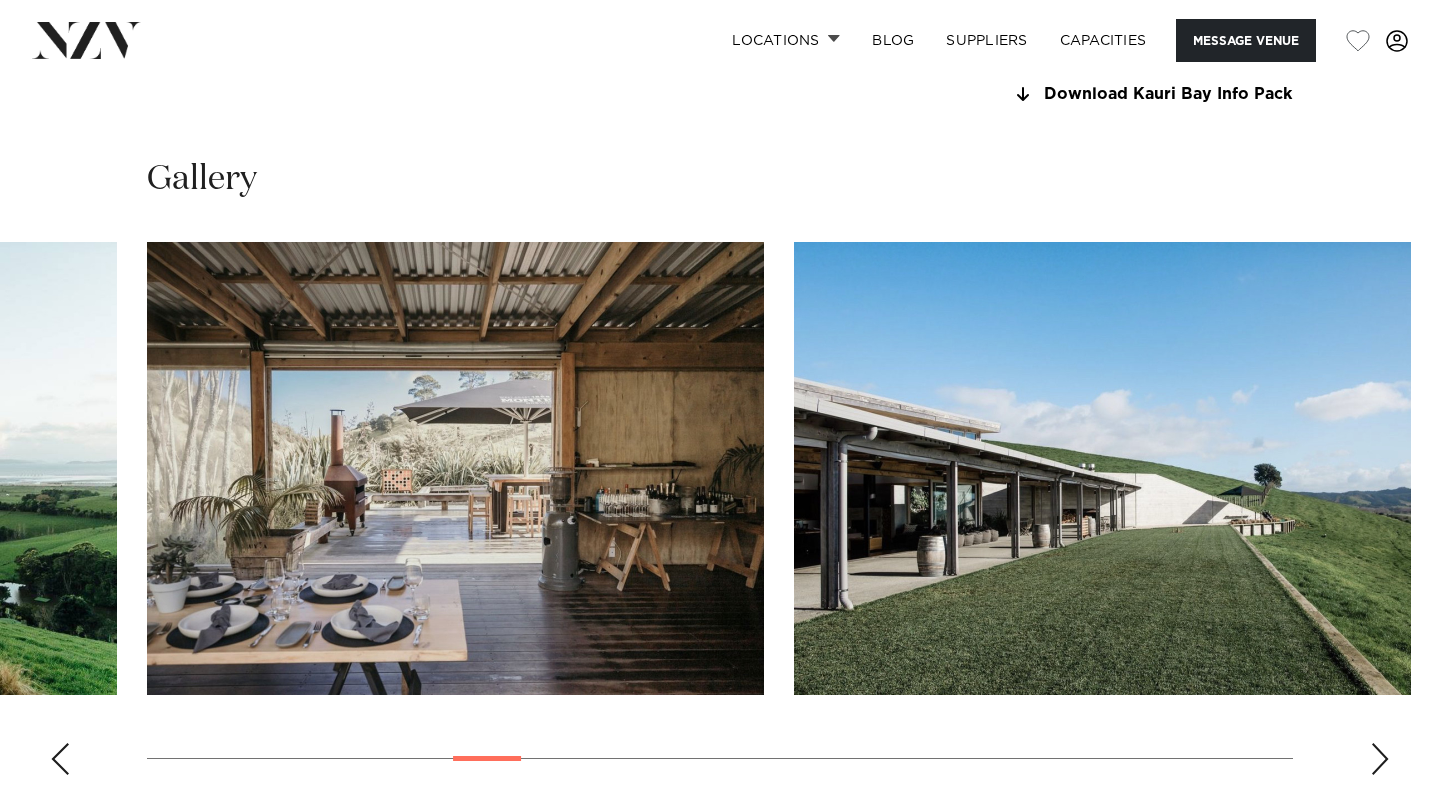 click at bounding box center (60, 759) 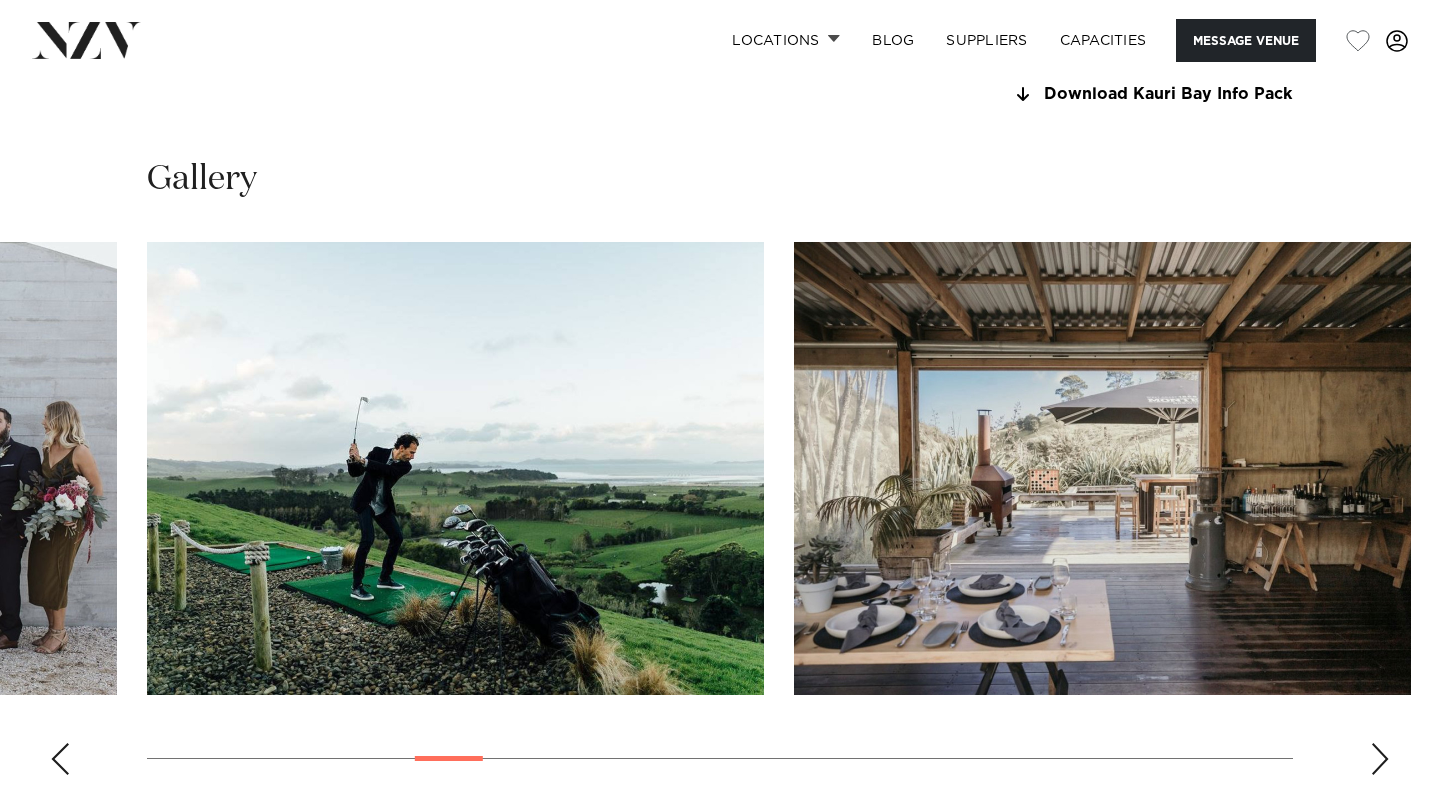 click at bounding box center (1380, 759) 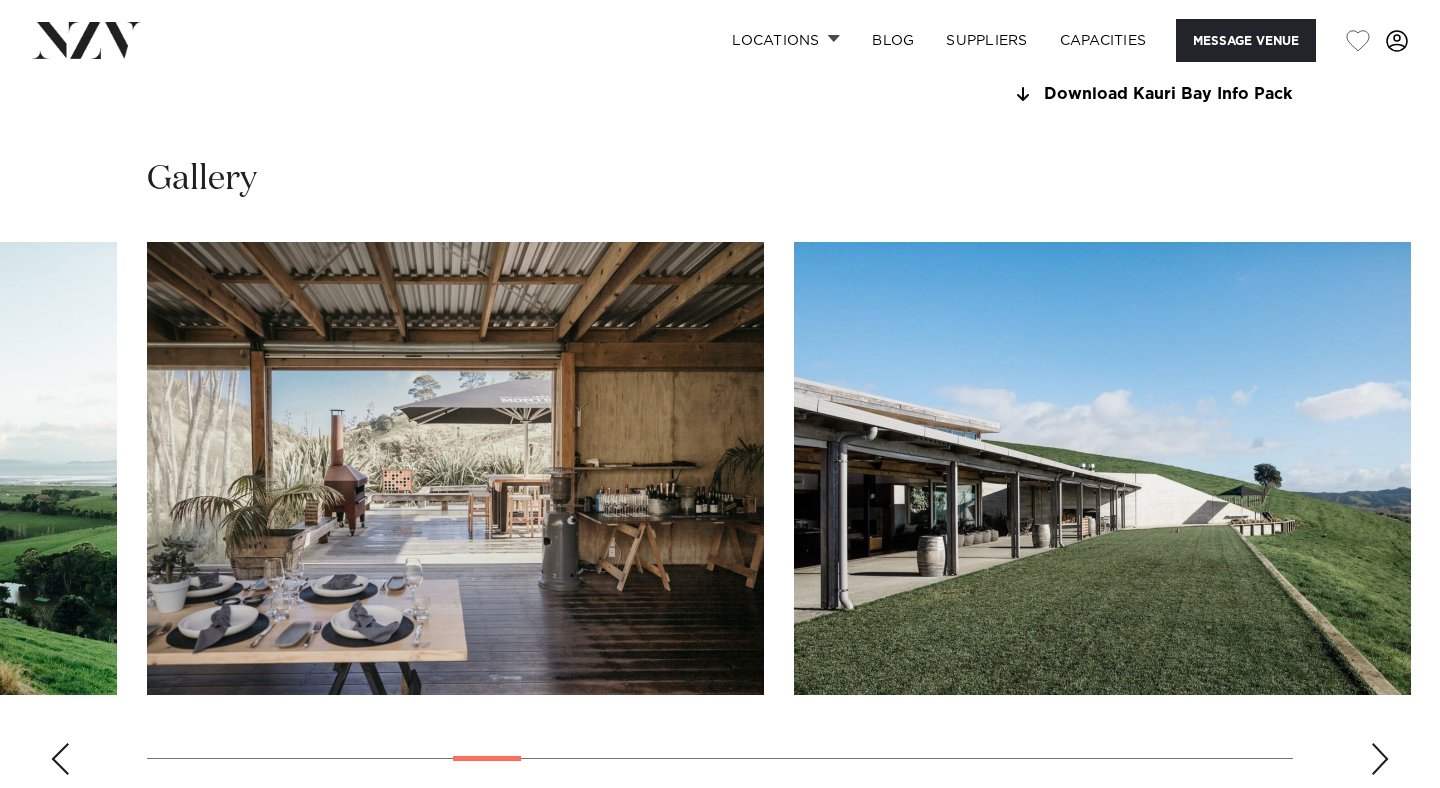 click at bounding box center (1380, 759) 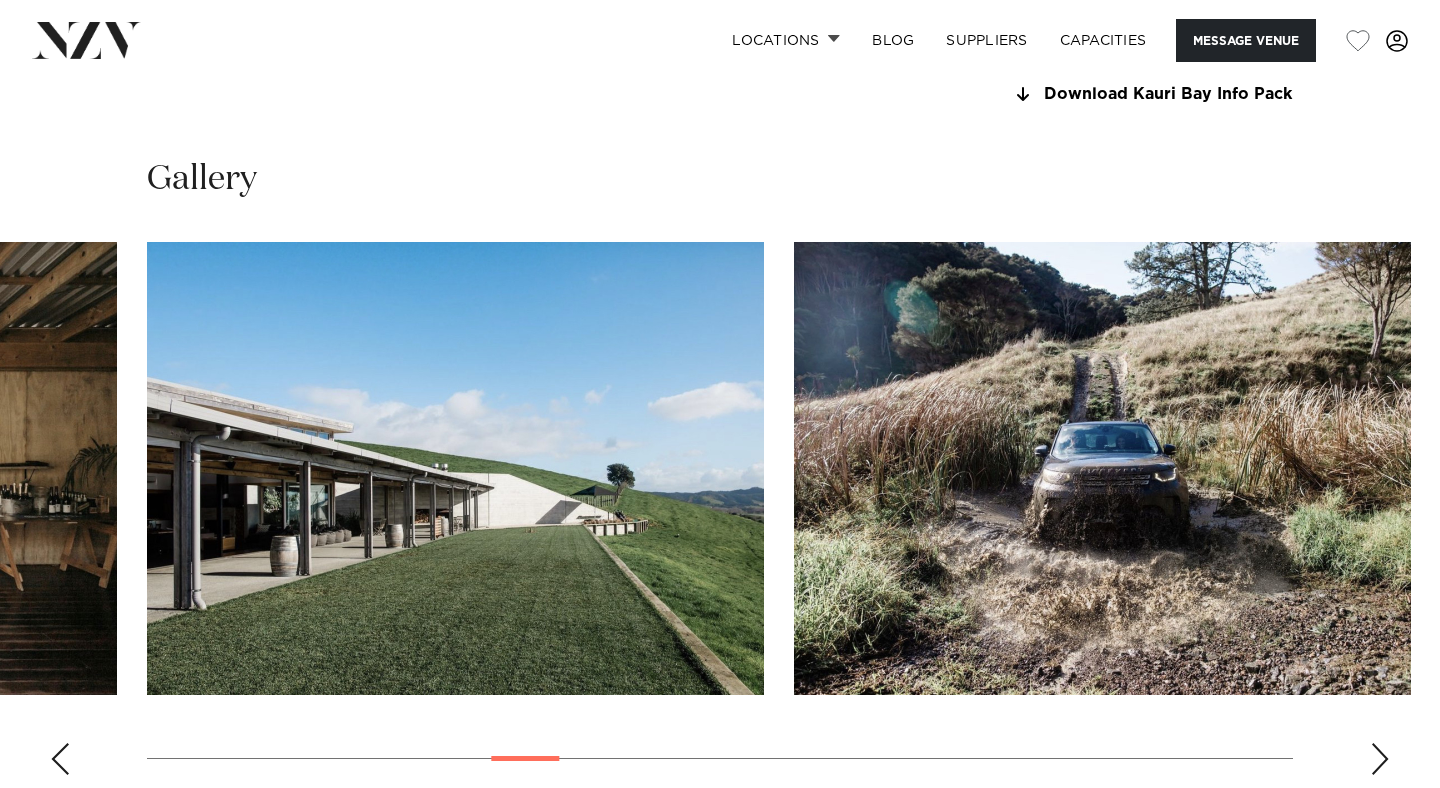 click at bounding box center (1380, 759) 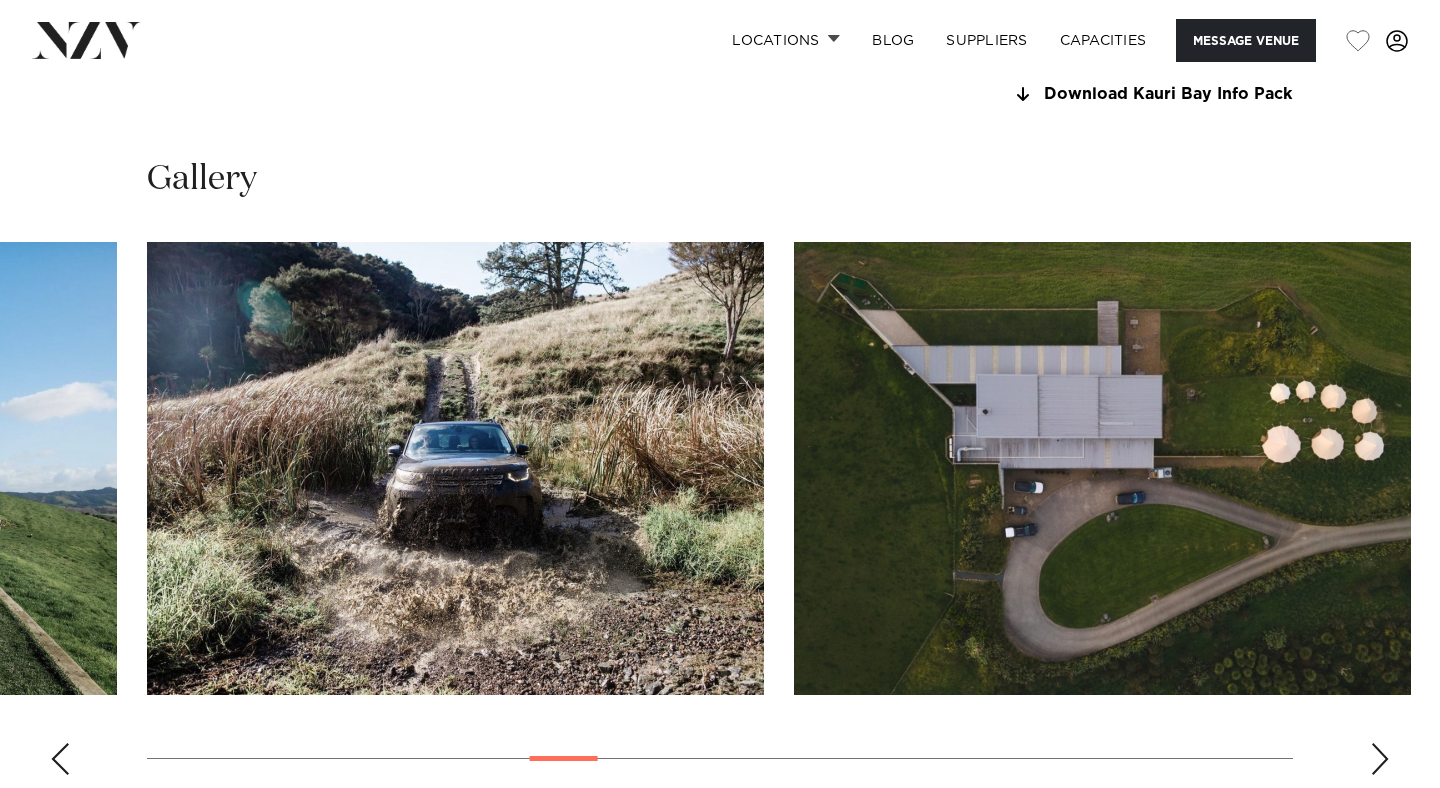 click at bounding box center (1380, 759) 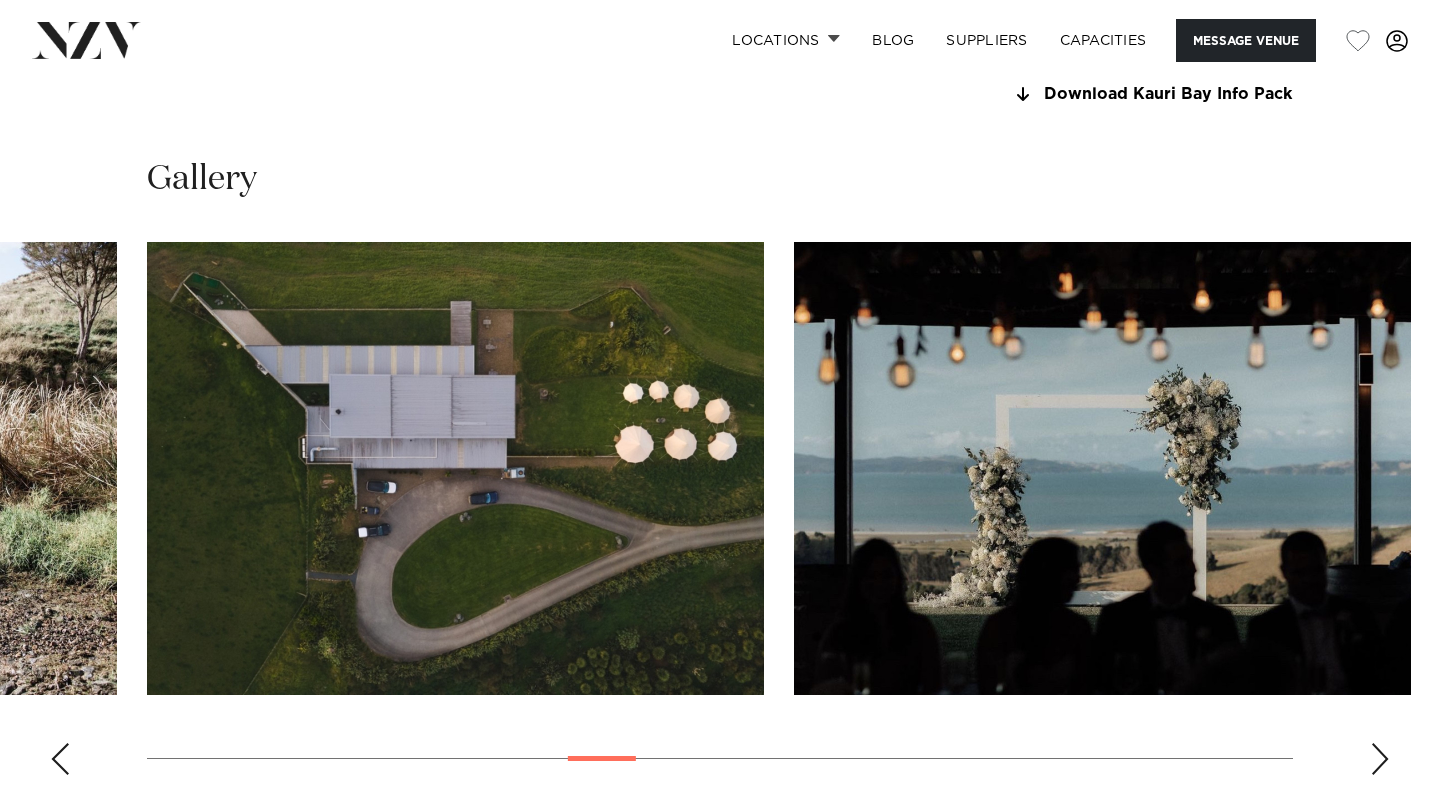 click at bounding box center (1380, 759) 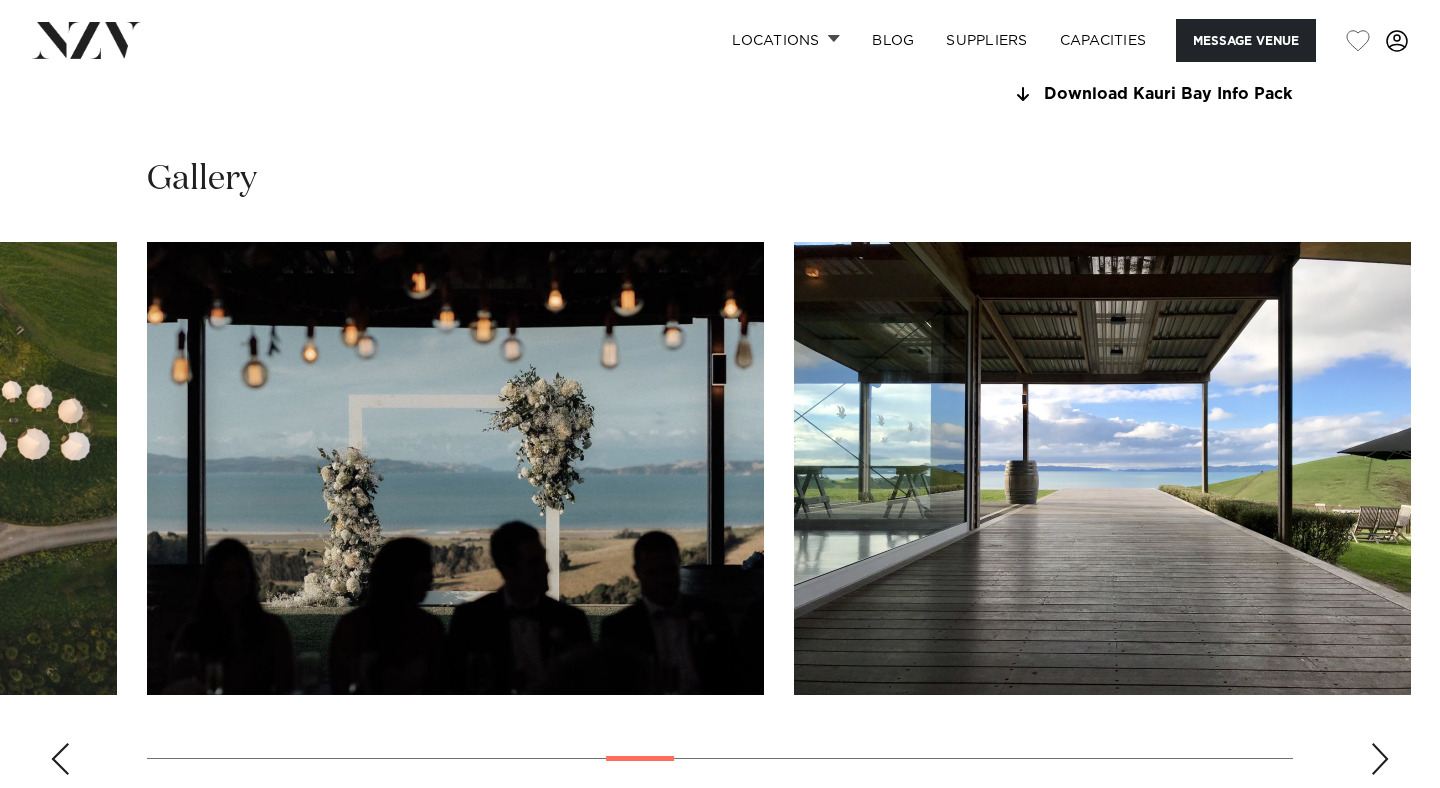 click at bounding box center (1380, 759) 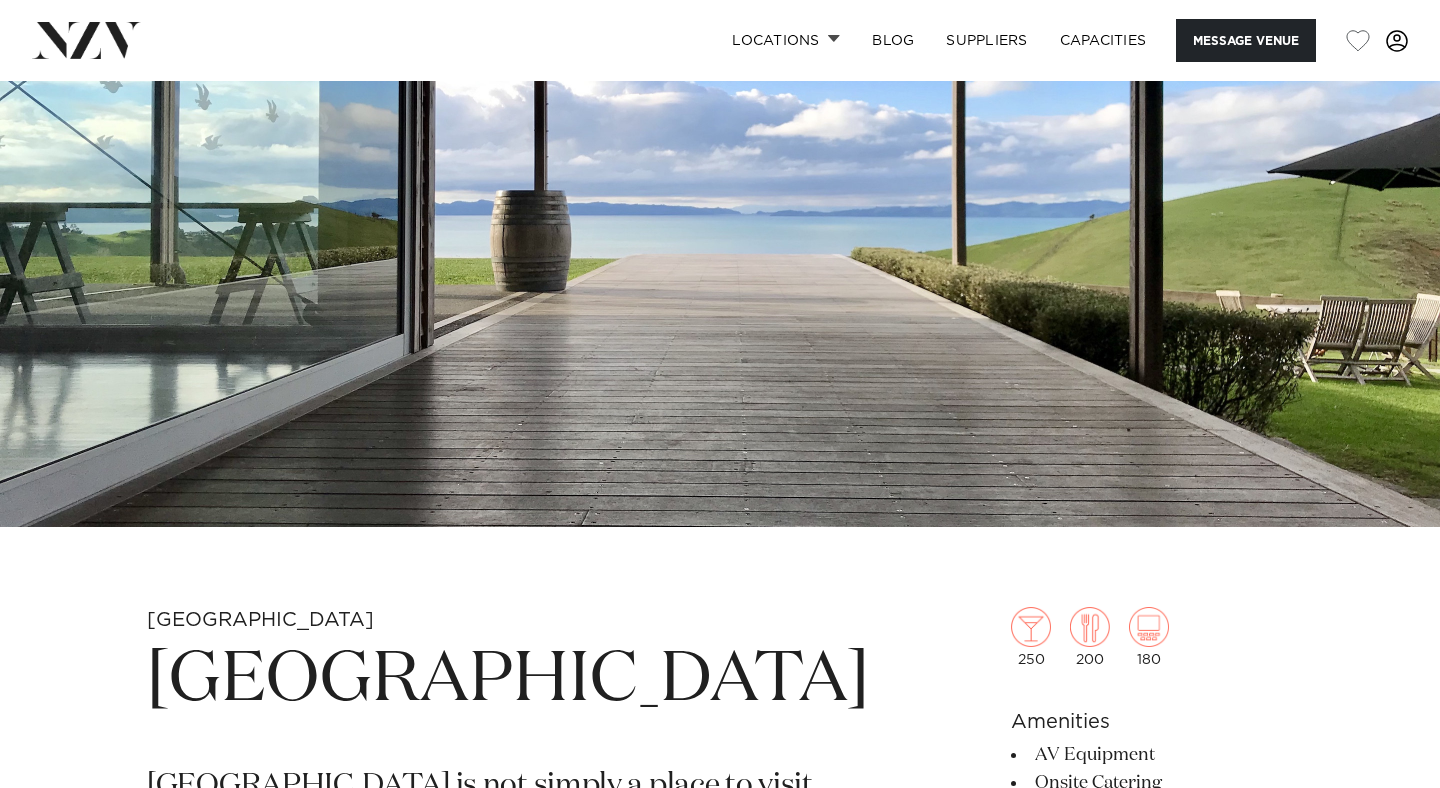 scroll, scrollTop: 301, scrollLeft: 0, axis: vertical 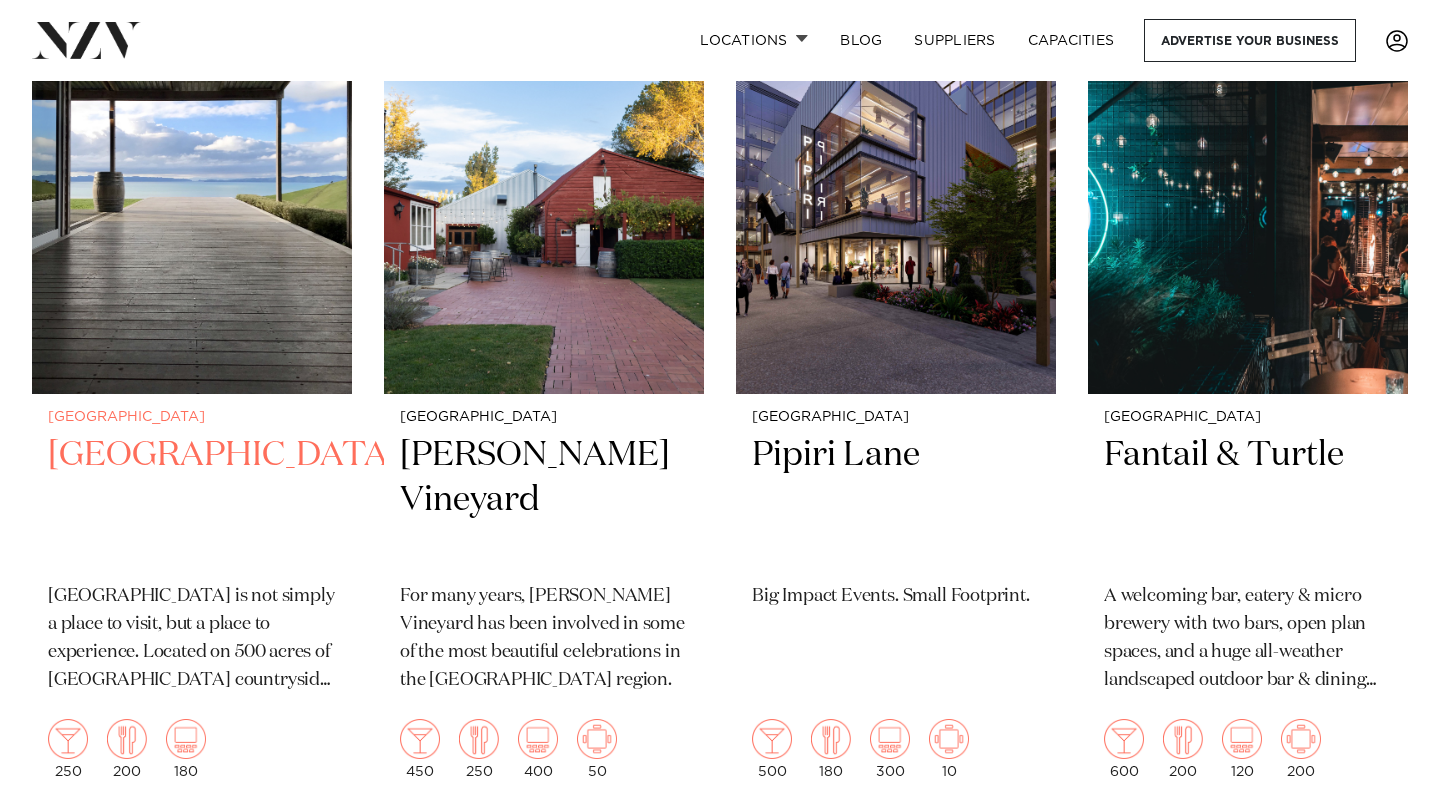 click at bounding box center [192, 178] 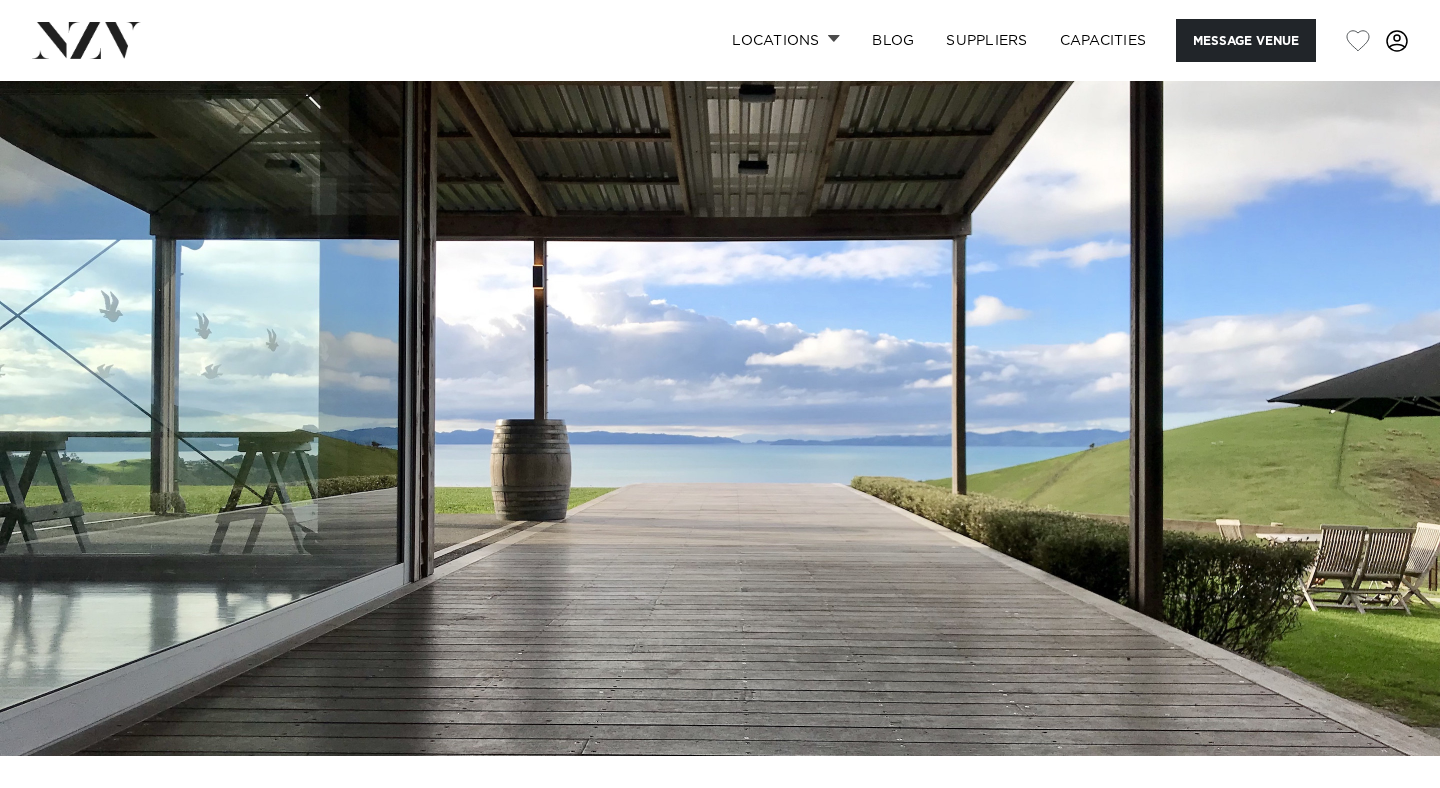 scroll, scrollTop: 0, scrollLeft: 0, axis: both 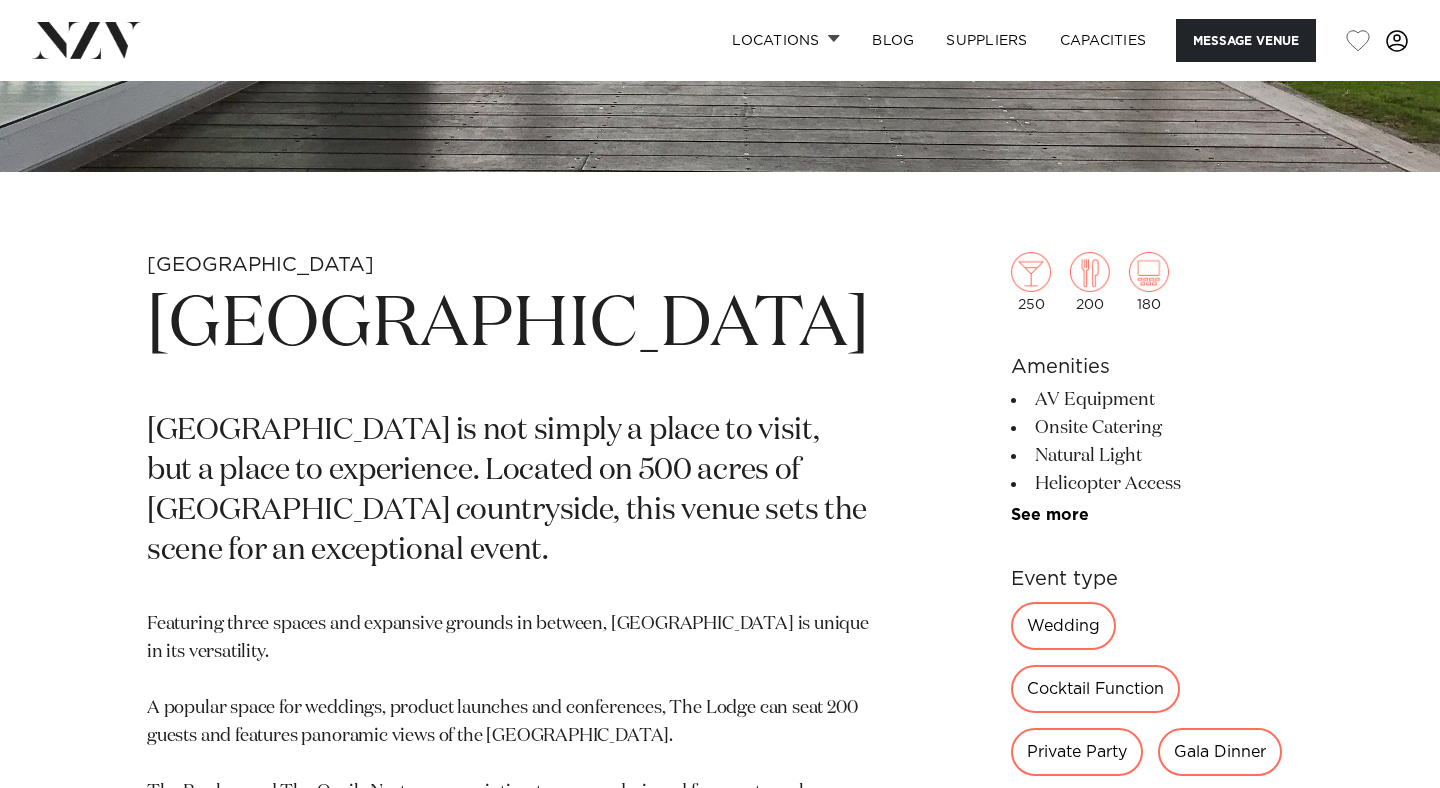 click on "Wedding" at bounding box center [1063, 626] 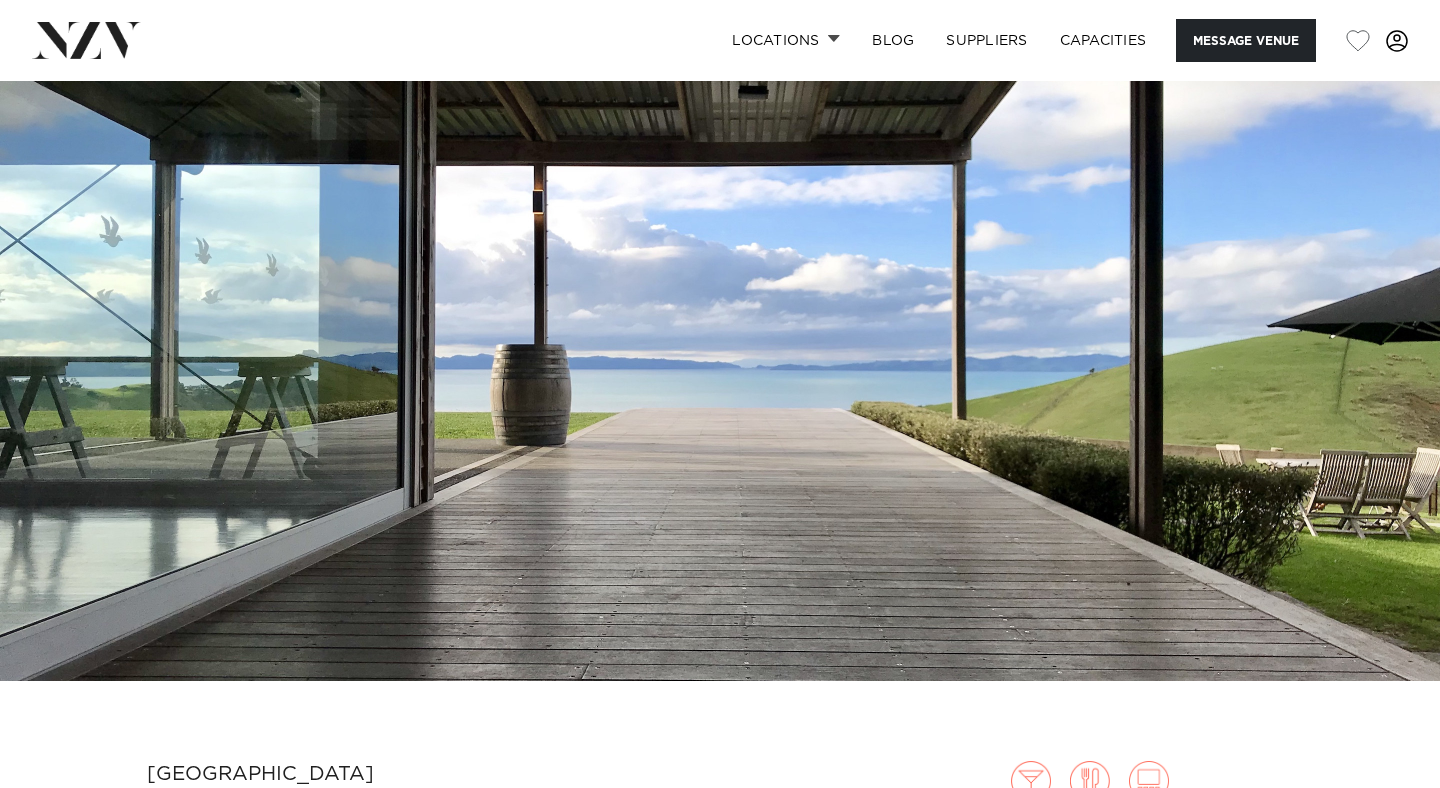 scroll, scrollTop: 0, scrollLeft: 0, axis: both 